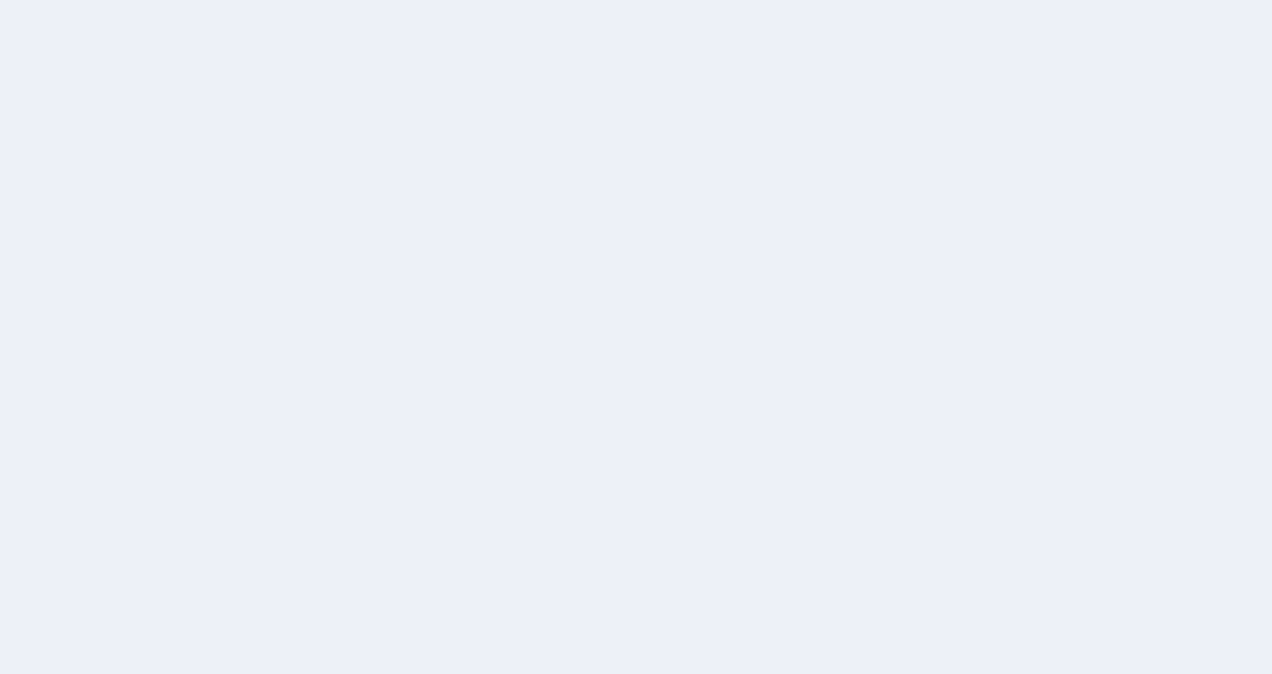 scroll, scrollTop: 0, scrollLeft: 0, axis: both 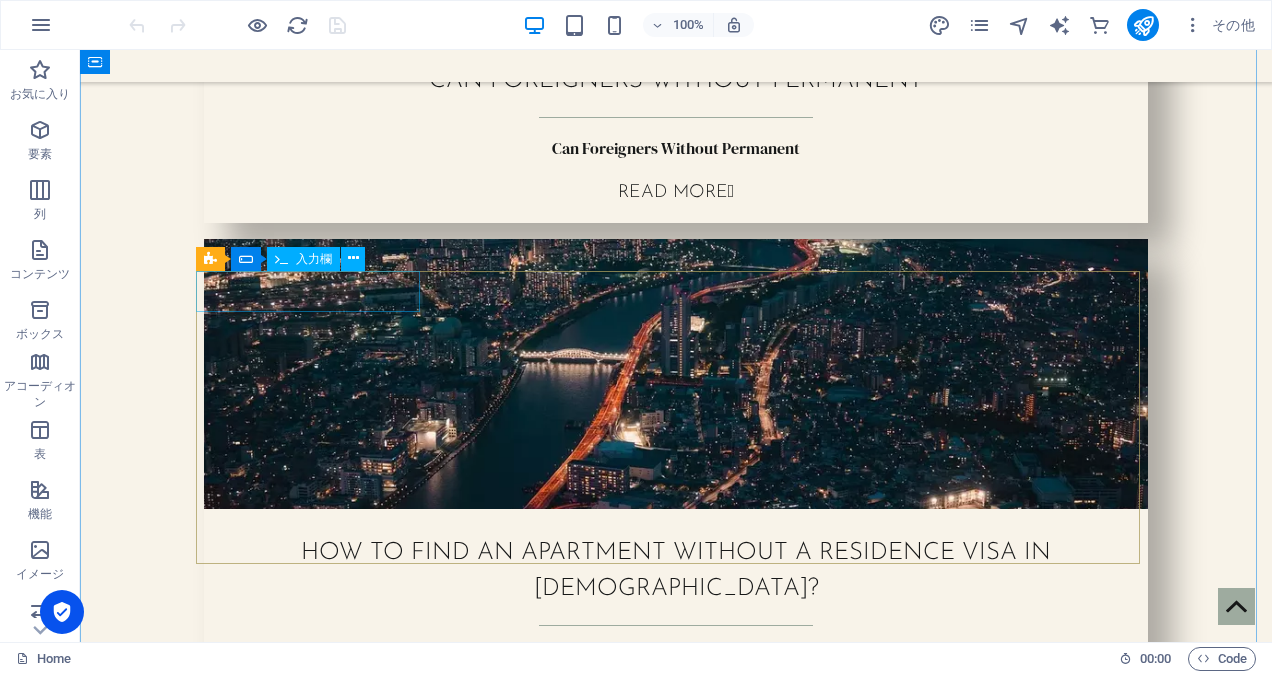 click on "入力欄" at bounding box center [314, 259] 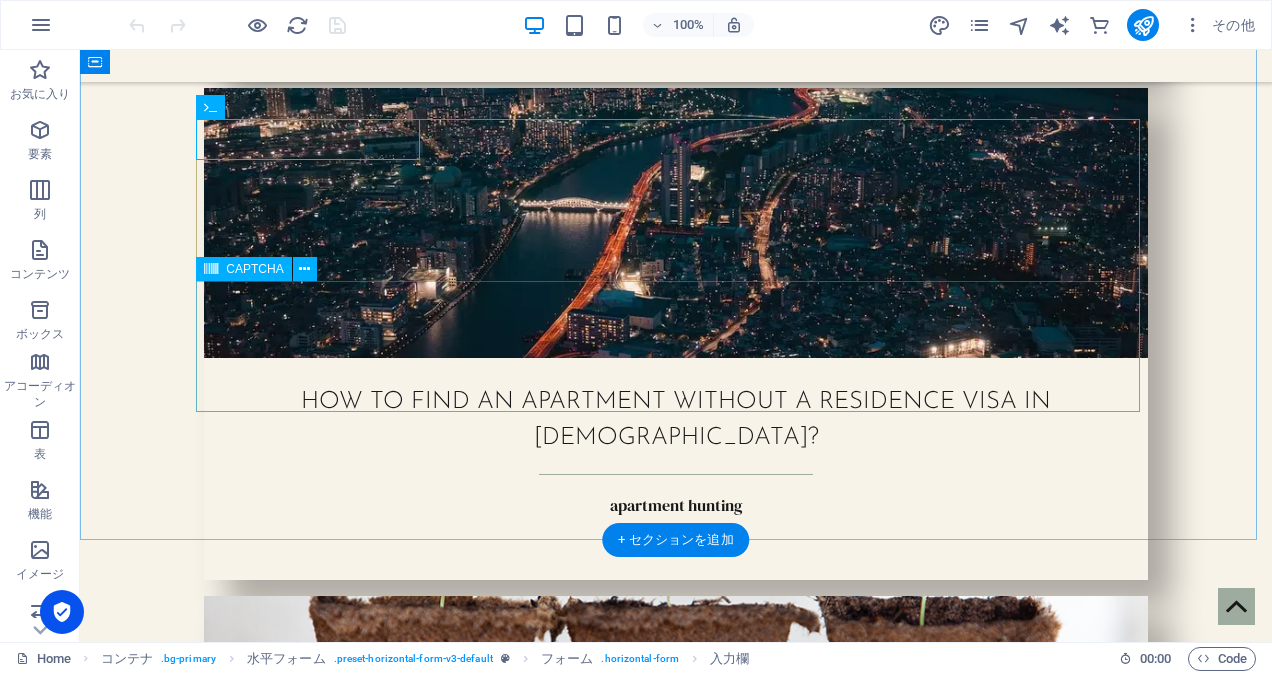 scroll, scrollTop: 4711, scrollLeft: 0, axis: vertical 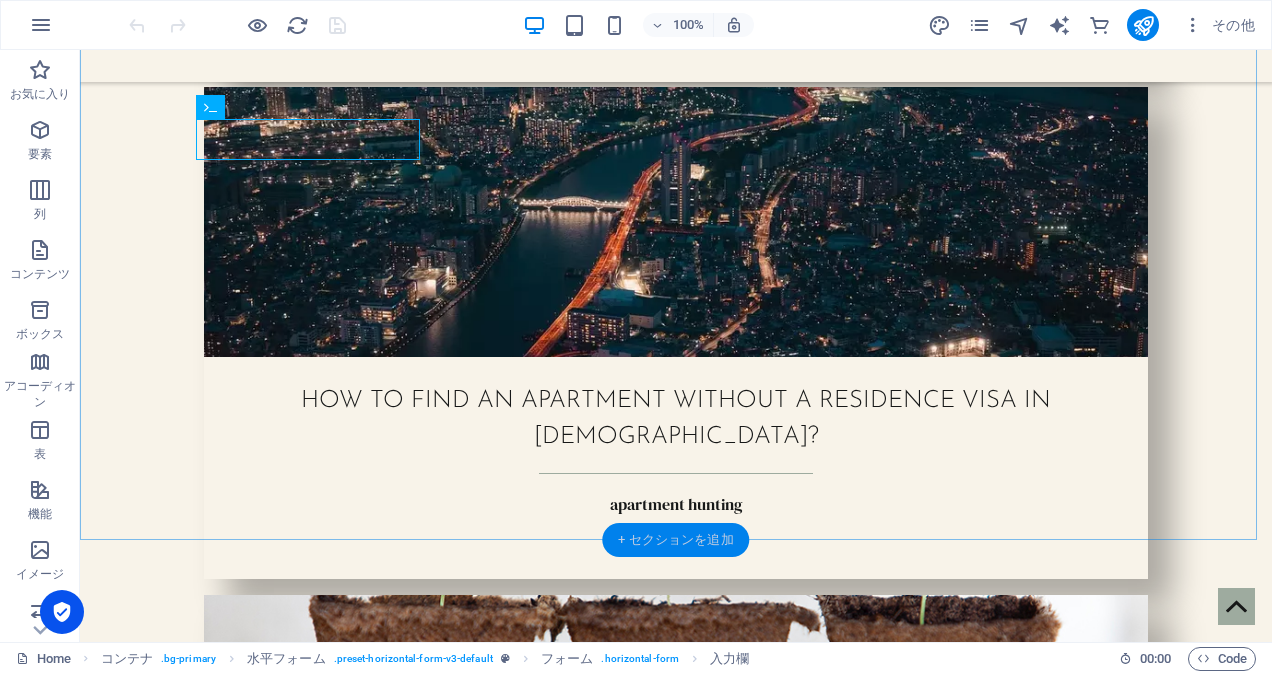click on "+ セクションを追加" at bounding box center (675, 540) 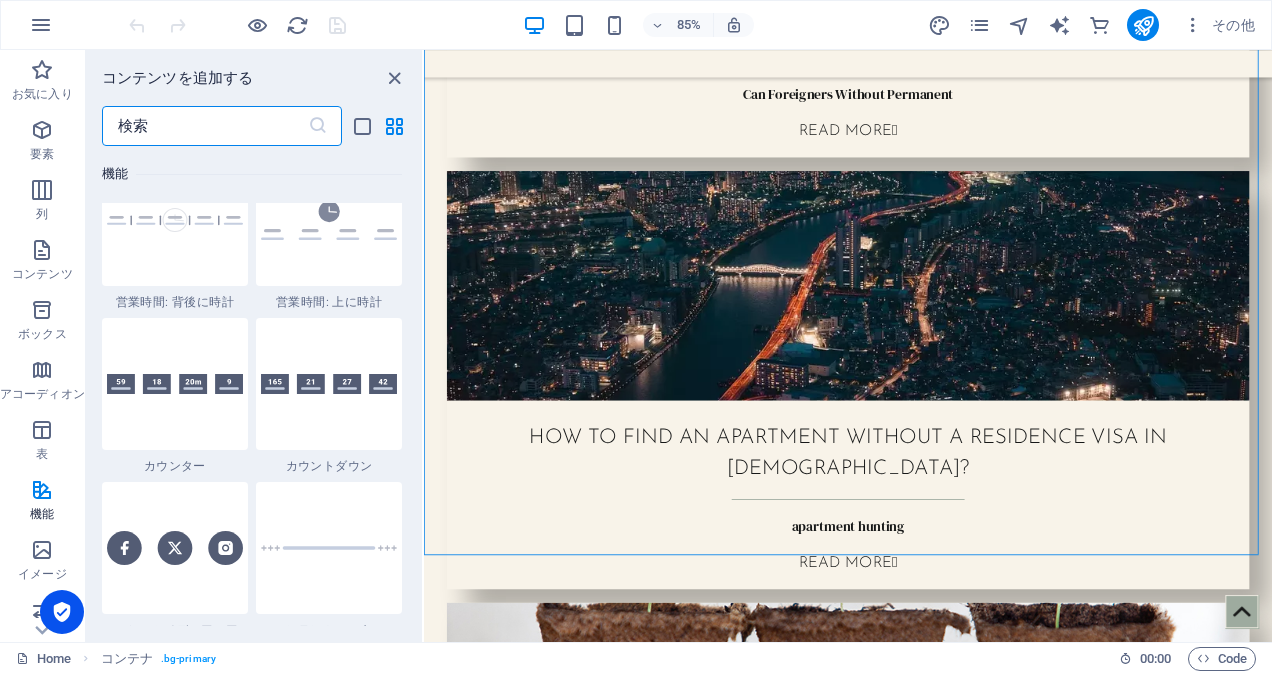scroll, scrollTop: 8890, scrollLeft: 0, axis: vertical 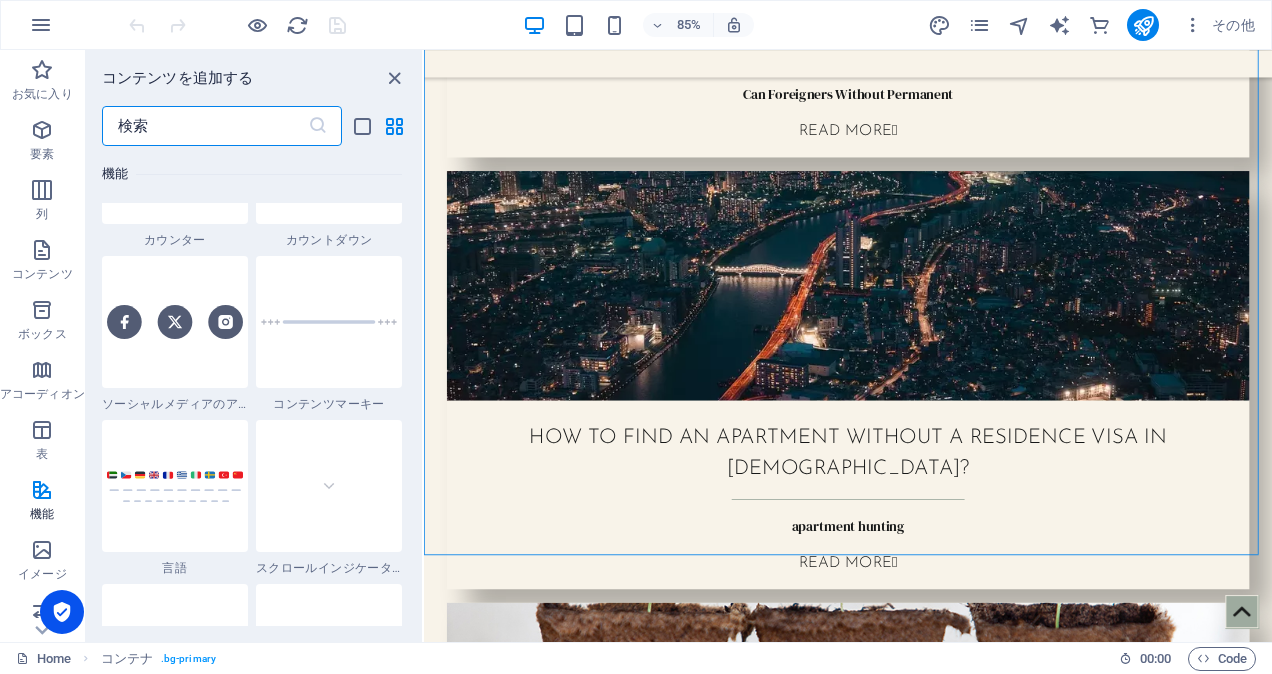 click at bounding box center [205, 126] 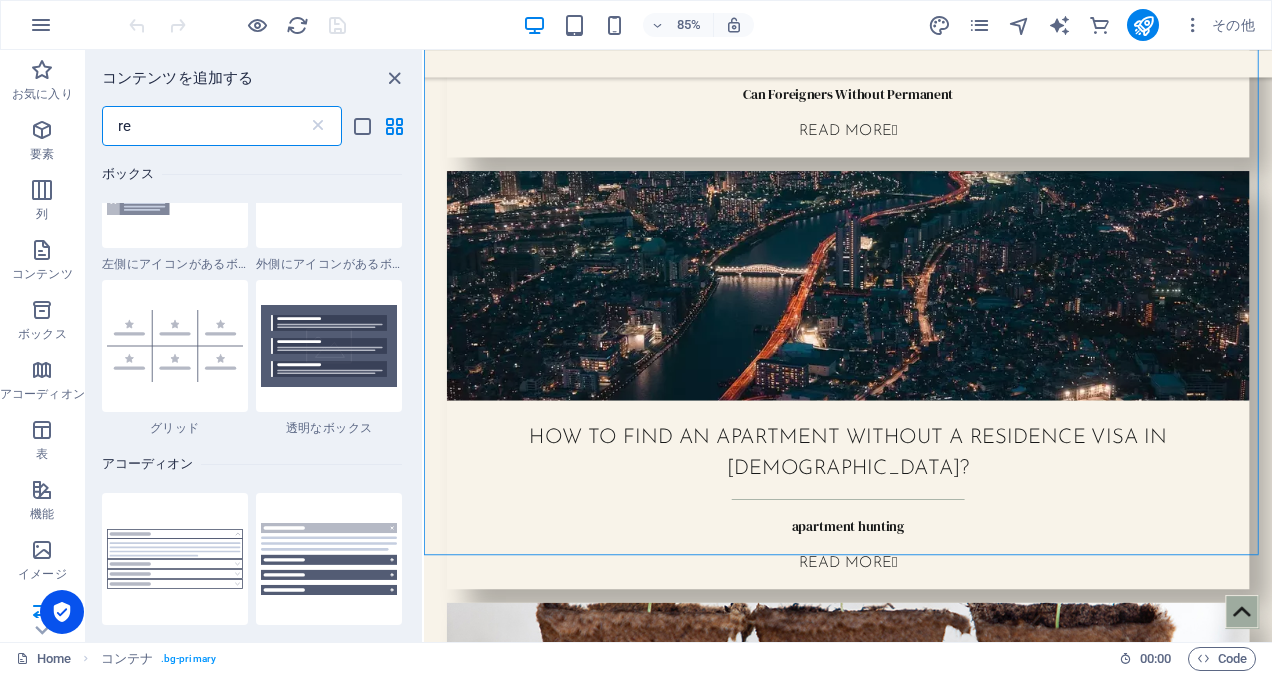 type on "r" 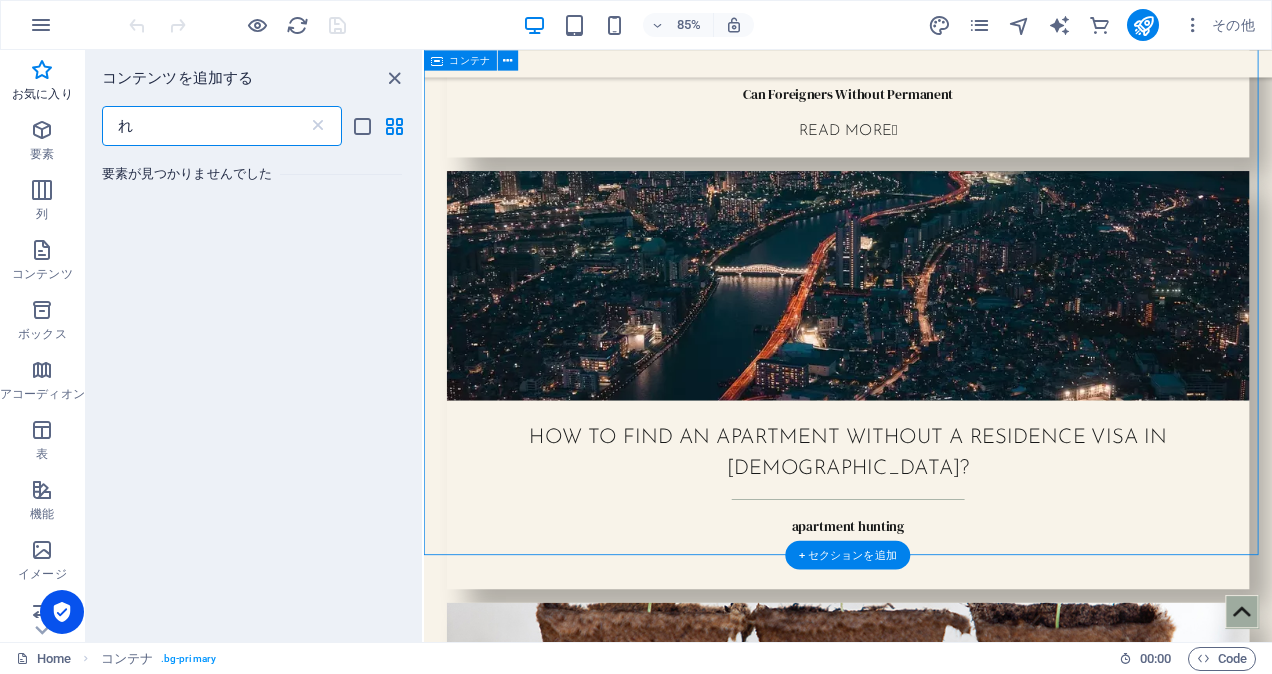 scroll, scrollTop: 0, scrollLeft: 0, axis: both 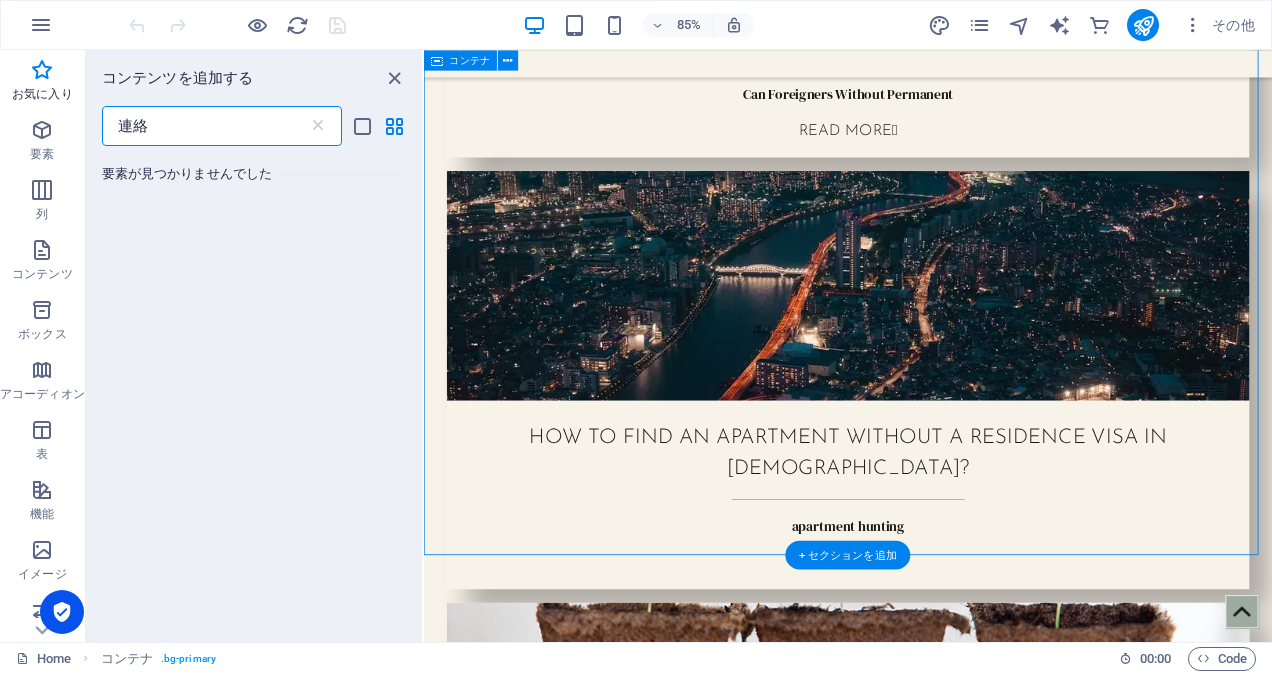 type on "連" 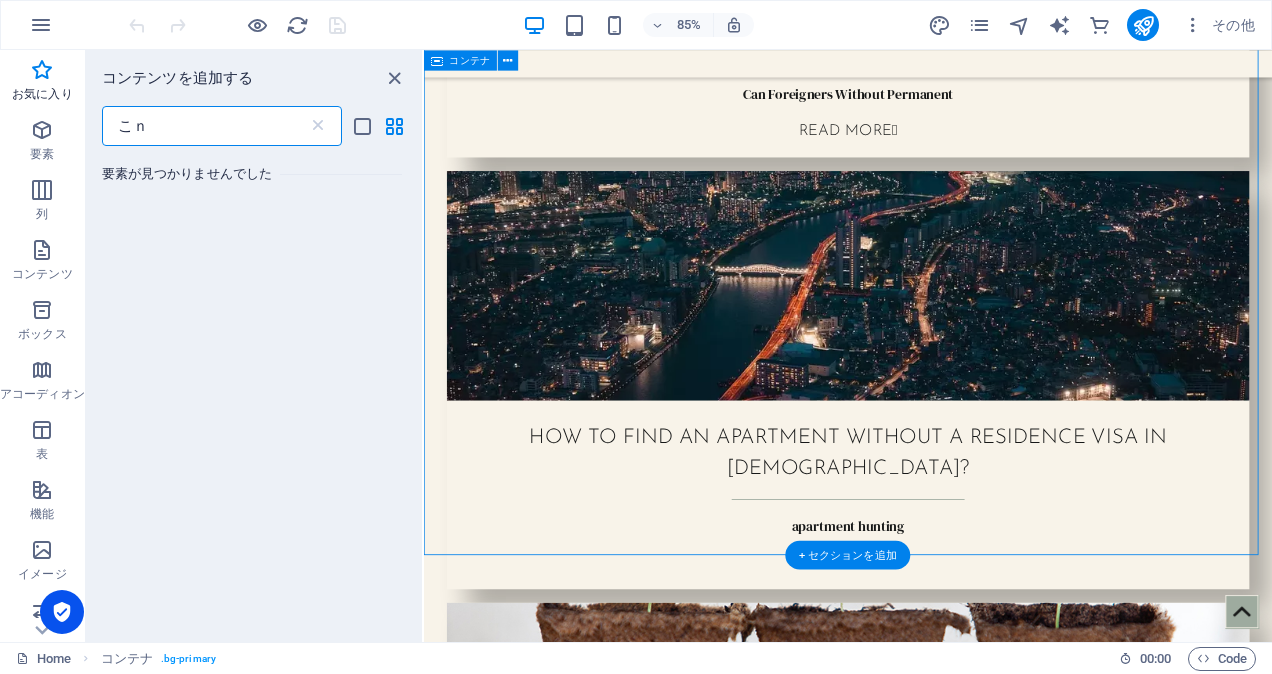 type on "こ" 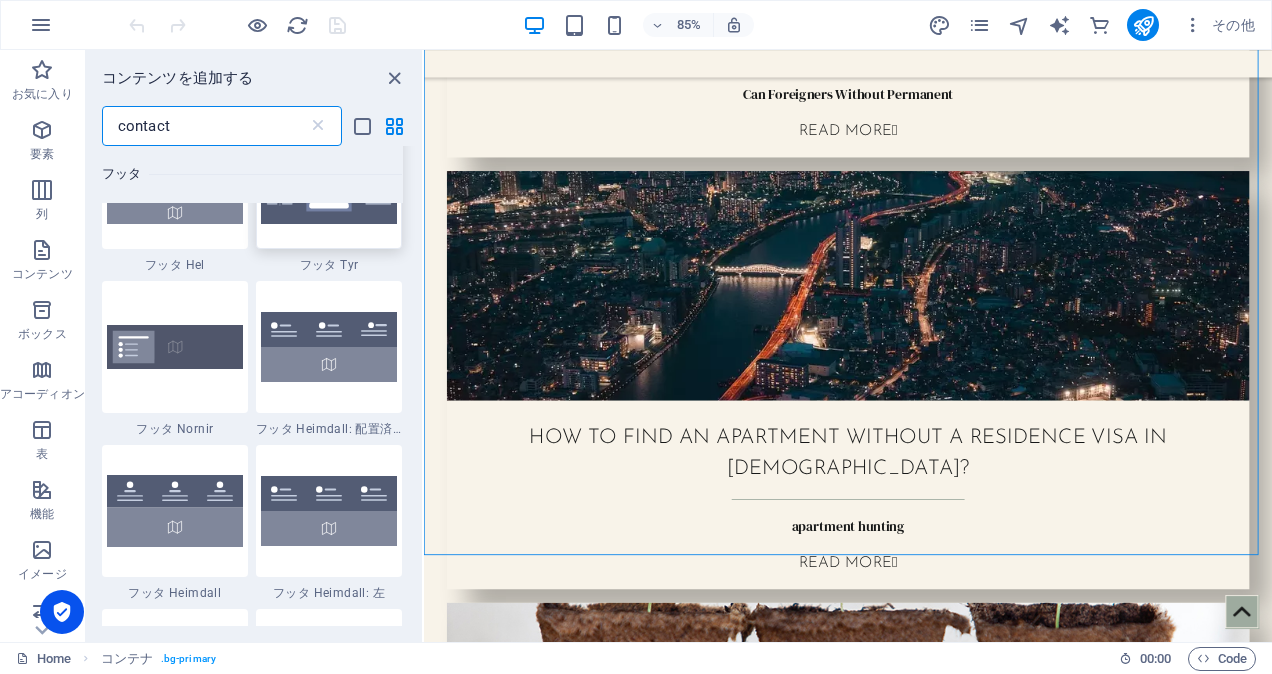 scroll, scrollTop: 436, scrollLeft: 0, axis: vertical 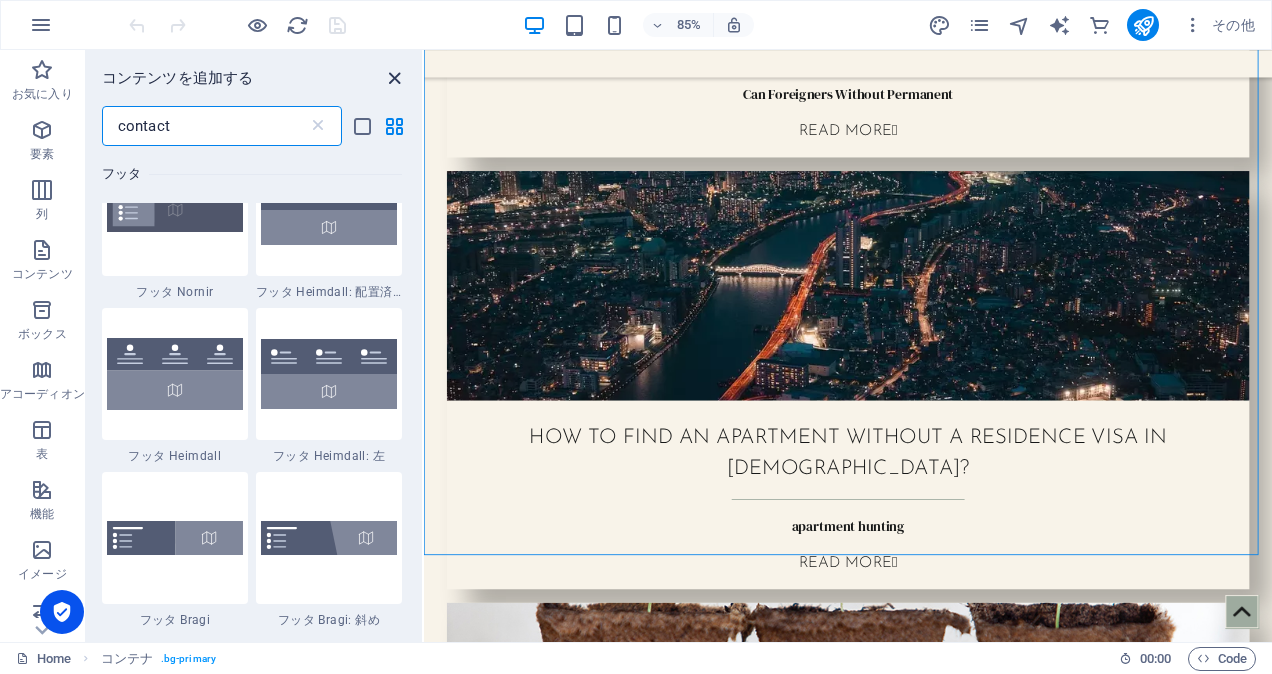 type on "contact" 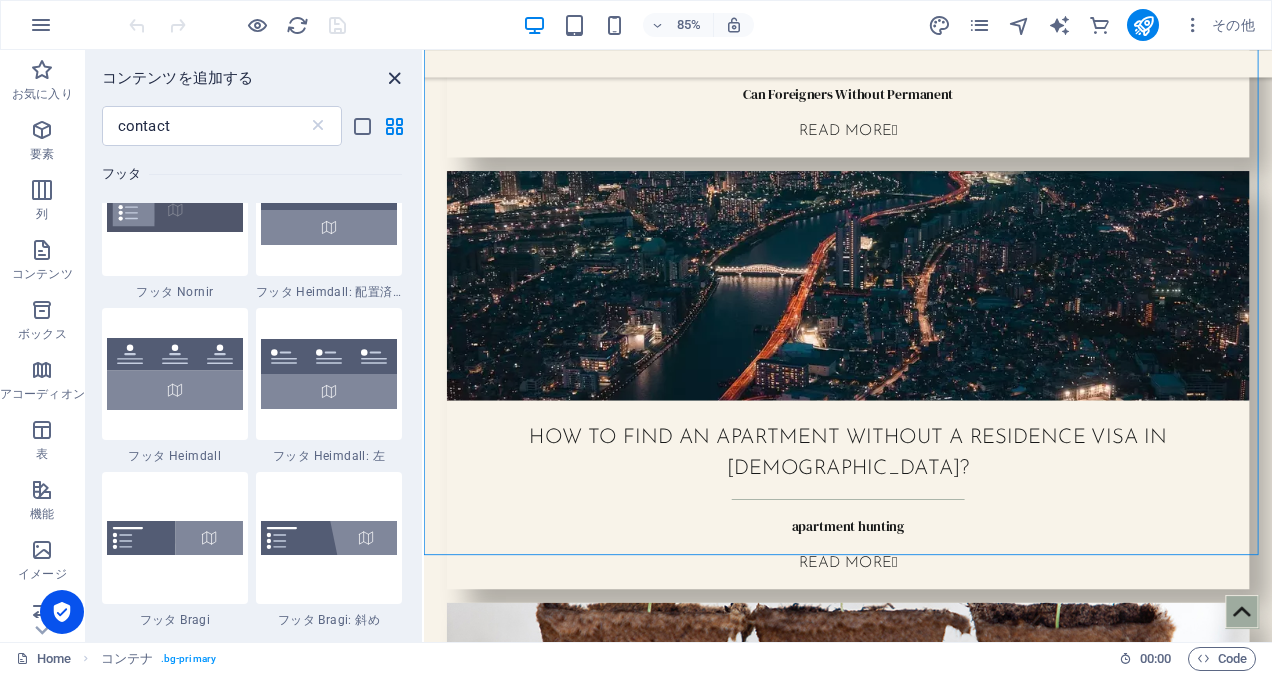 click at bounding box center [394, 78] 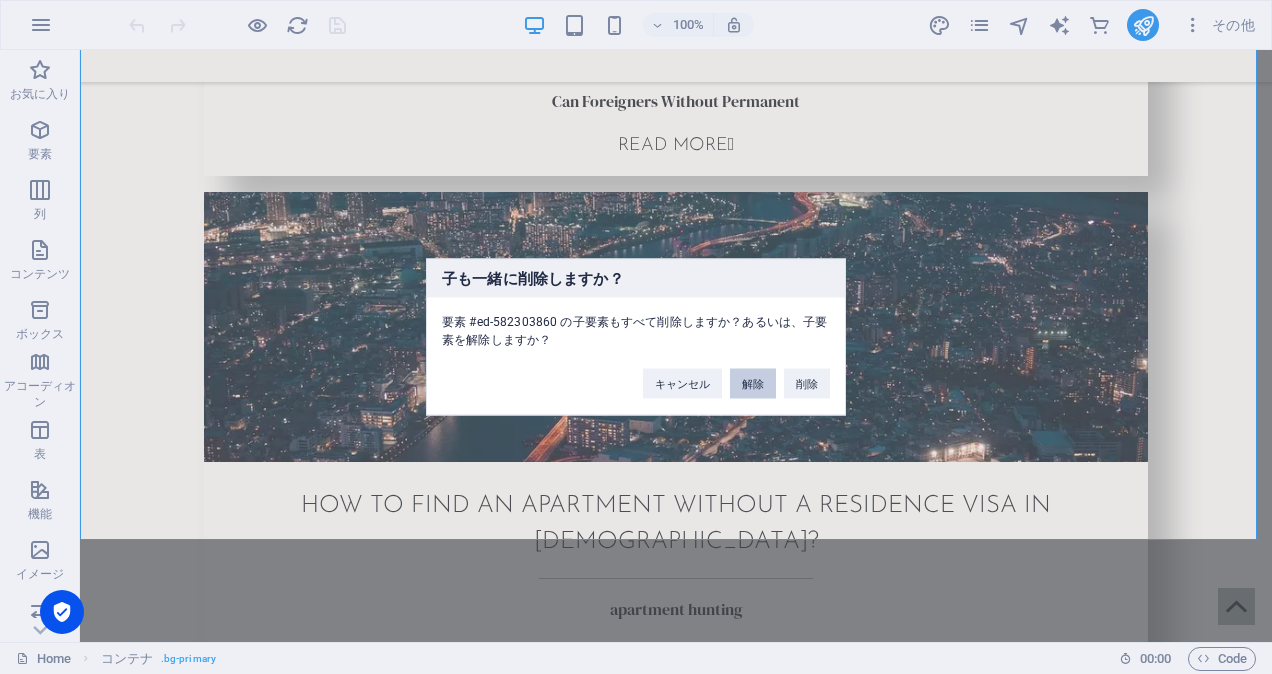 click on "解除" at bounding box center [753, 384] 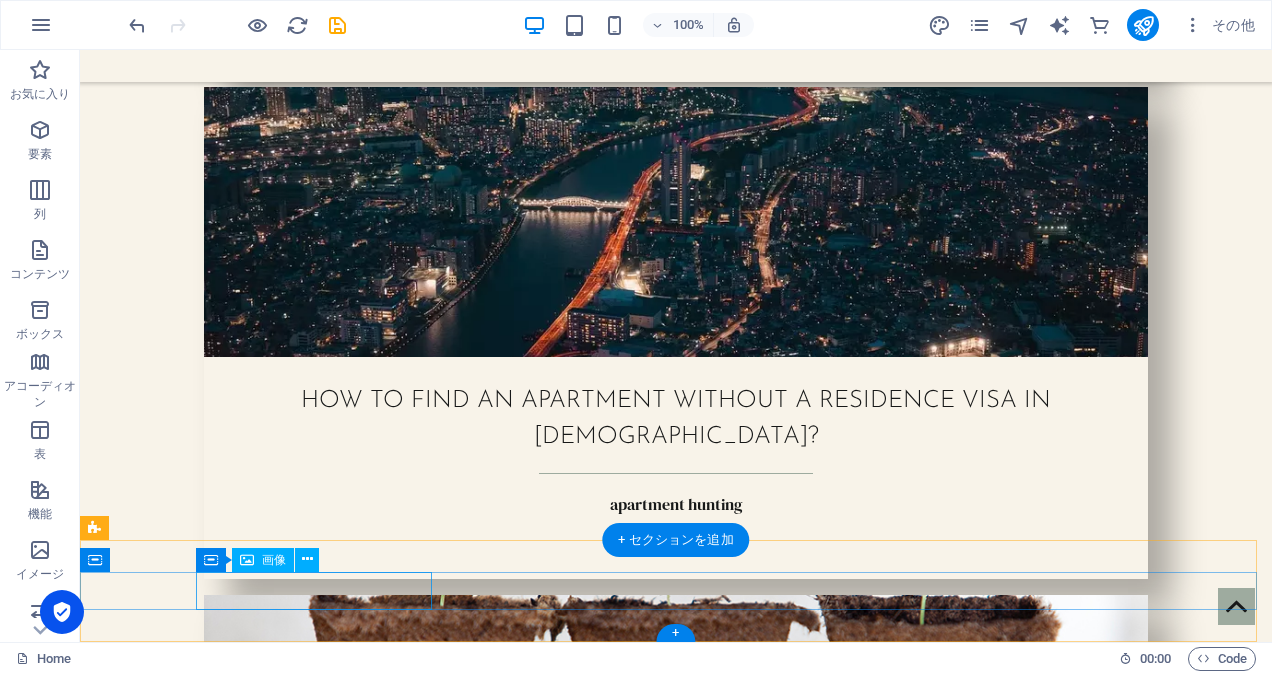 click at bounding box center [214, 3640] 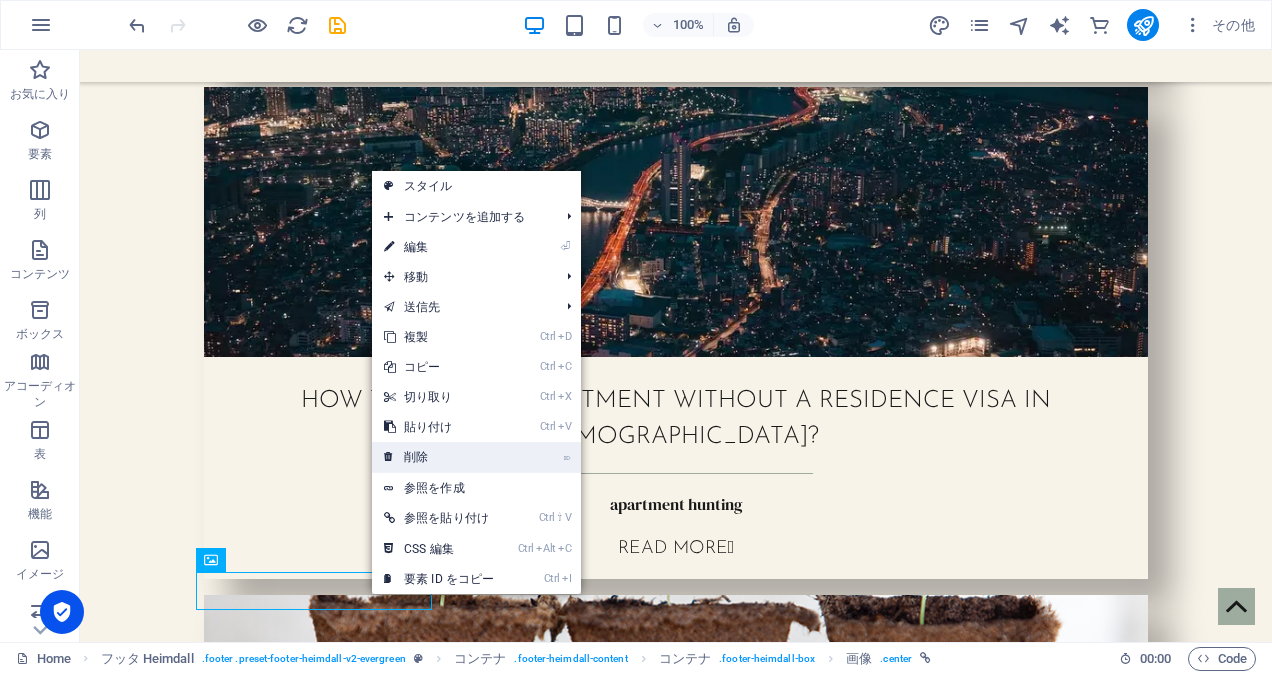 click on "⌦  削除" at bounding box center (439, 457) 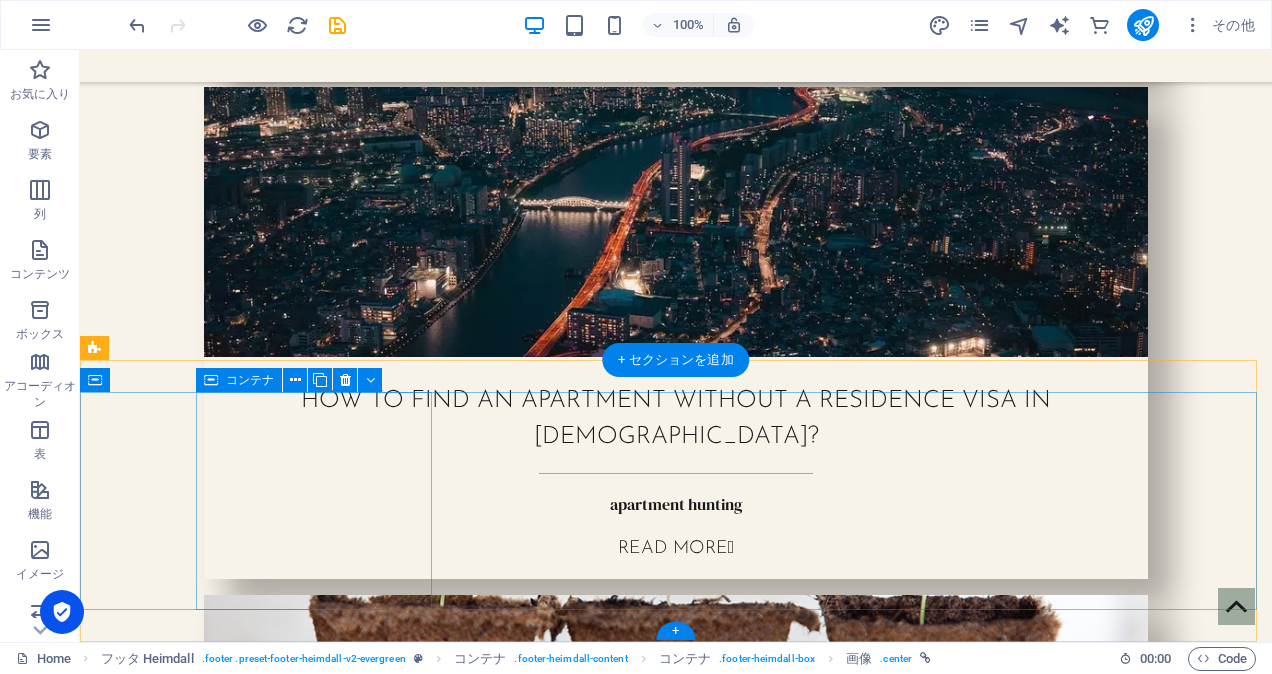 scroll, scrollTop: 4890, scrollLeft: 0, axis: vertical 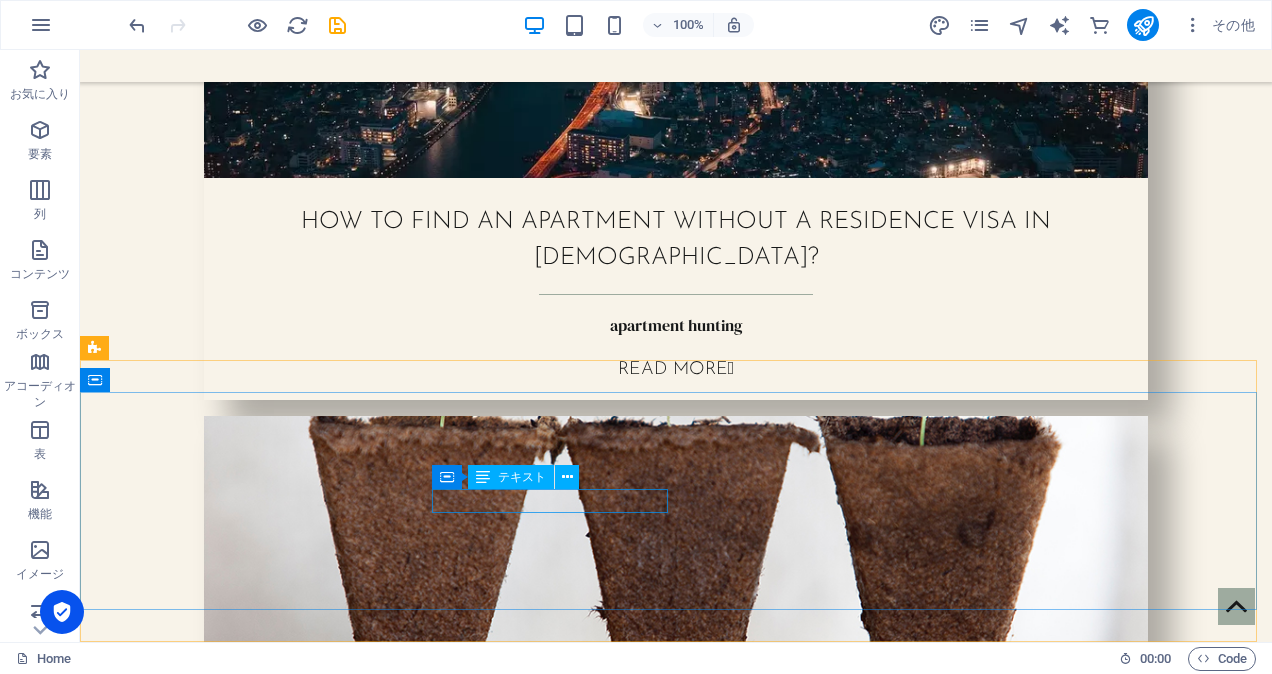click on "テキスト" at bounding box center (522, 477) 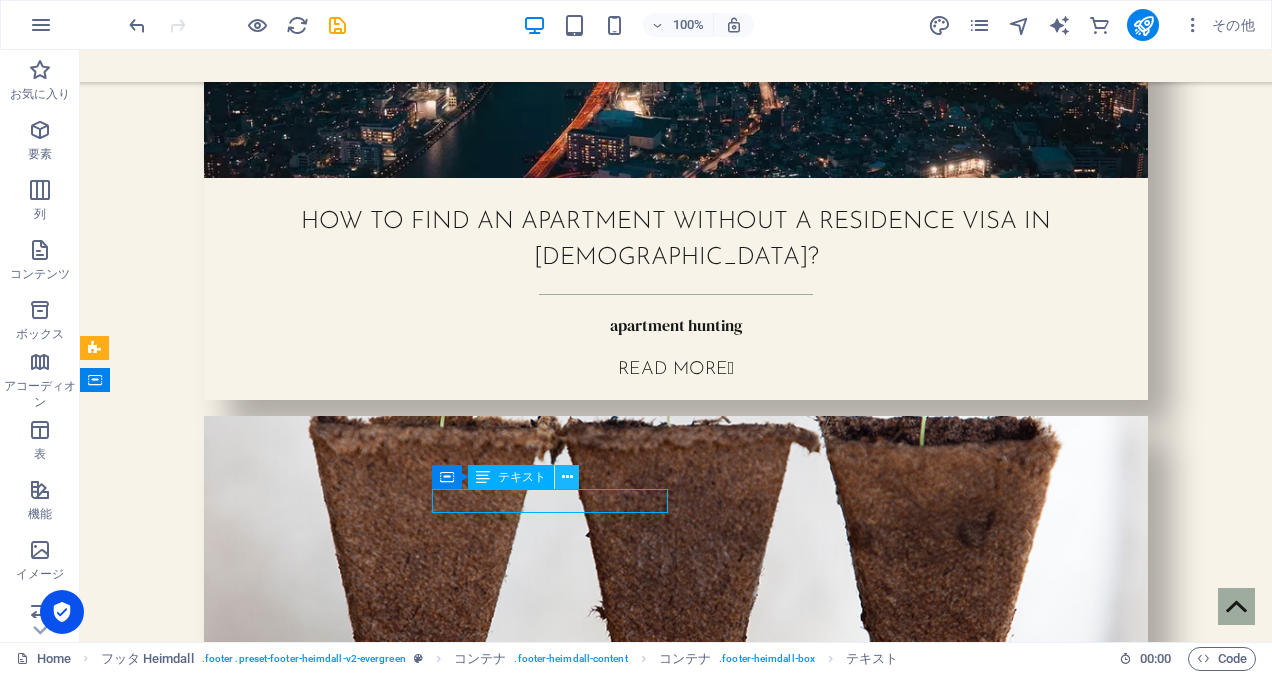 click at bounding box center [567, 477] 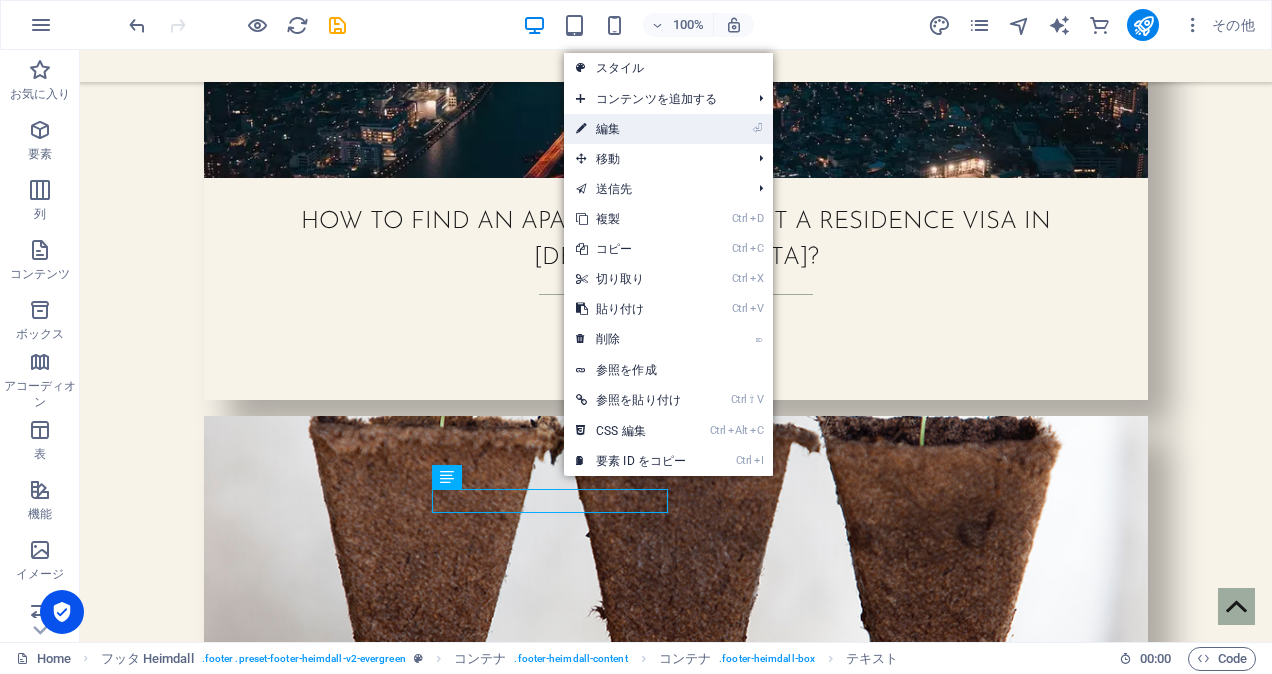 click on "⏎  編集" at bounding box center [631, 129] 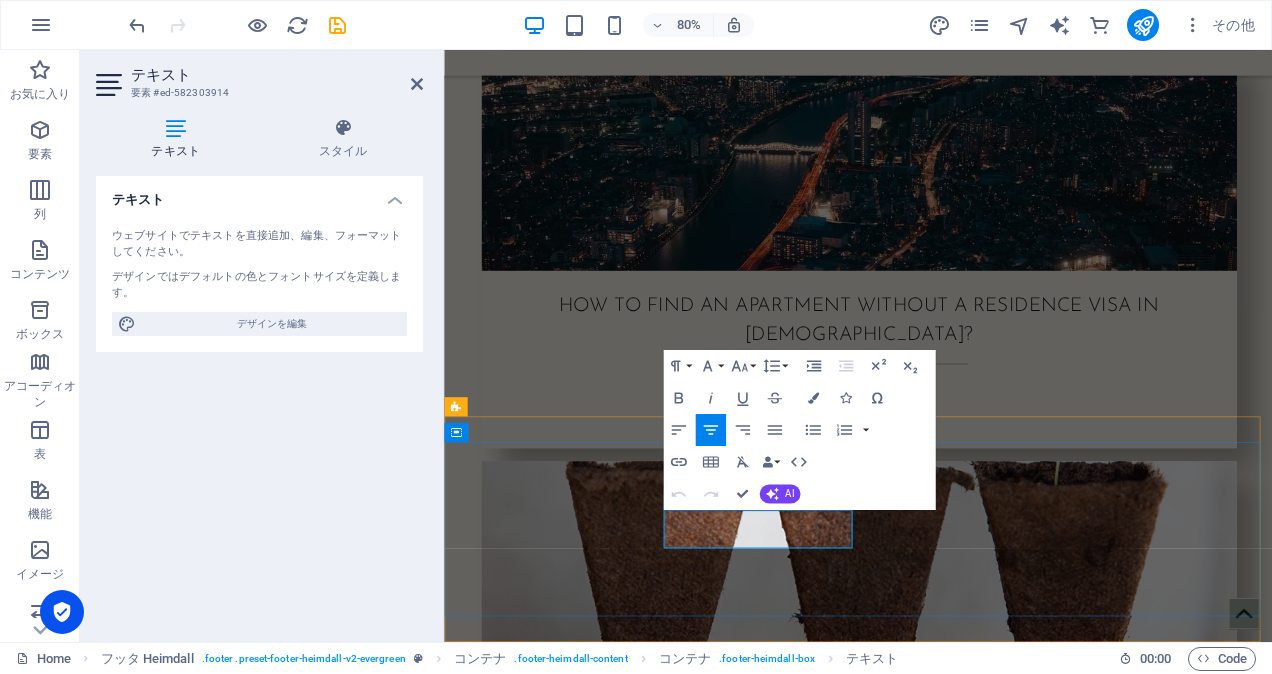 click on "[EMAIL_ADDRESS]" at bounding box center [578, 3820] 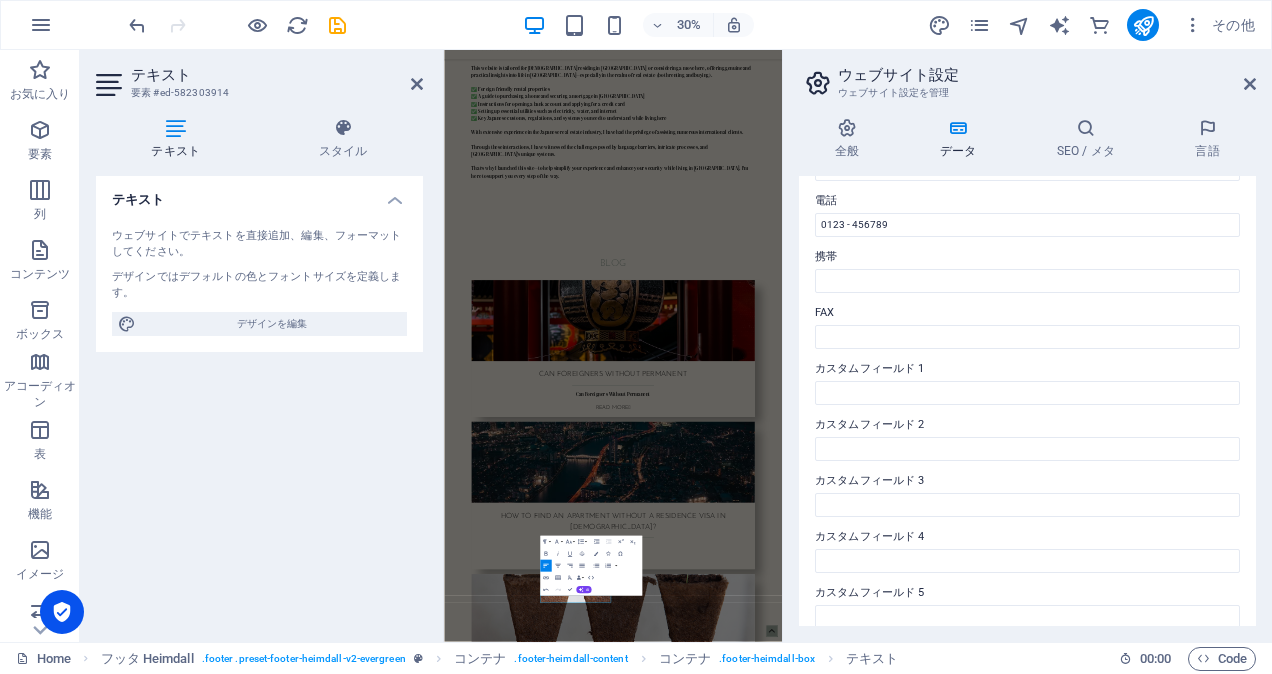 scroll, scrollTop: 510, scrollLeft: 0, axis: vertical 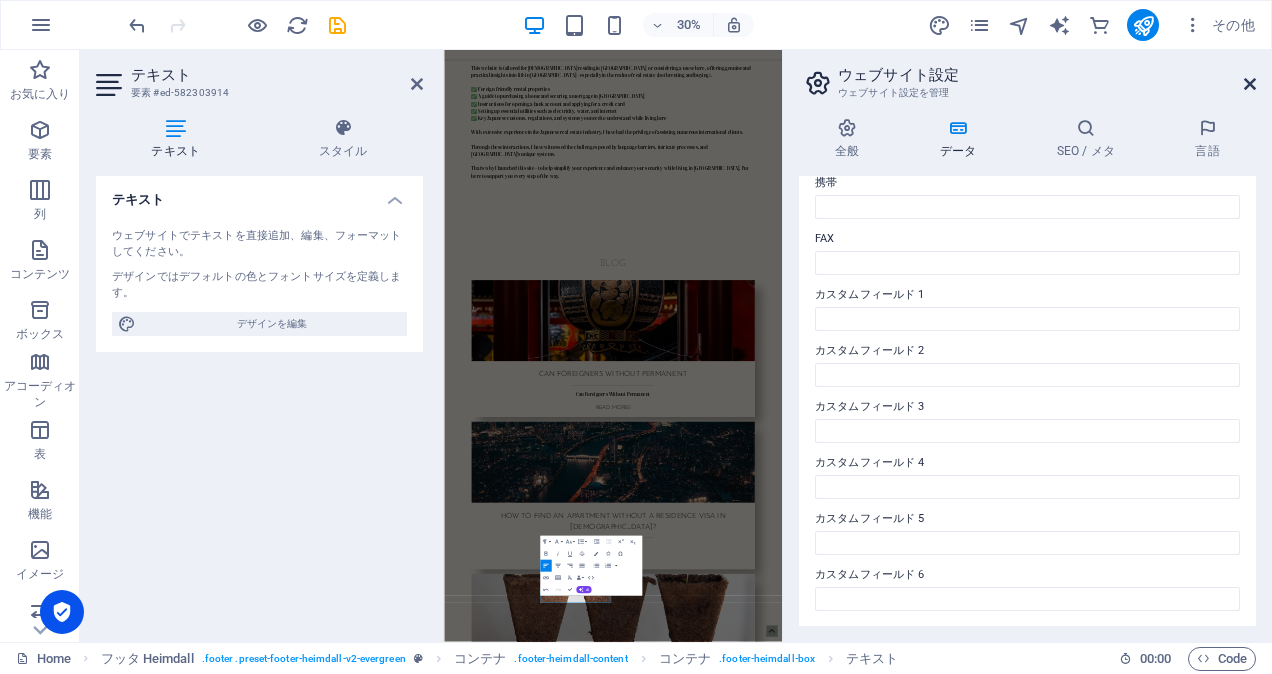 click at bounding box center (1250, 84) 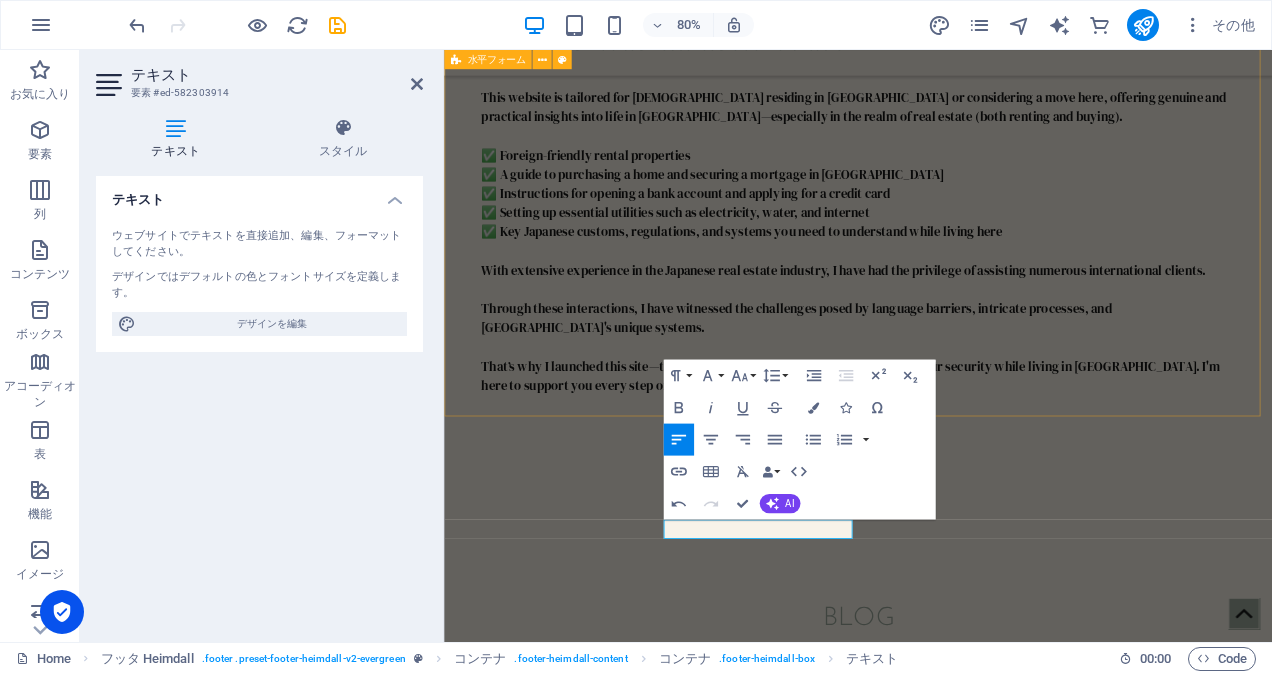 click on "Submit   I have read and understand the privacy policy. Nicht lesbar? Neu generieren" at bounding box center (961, 4465) 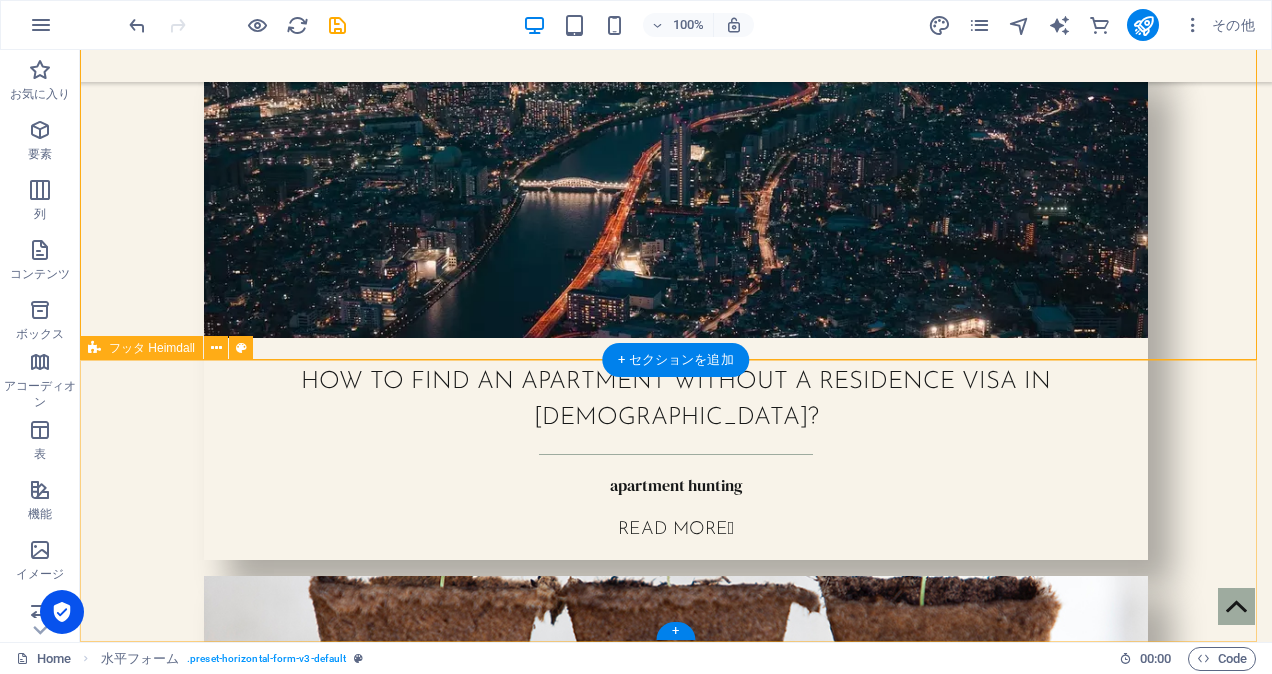 scroll, scrollTop: 4890, scrollLeft: 0, axis: vertical 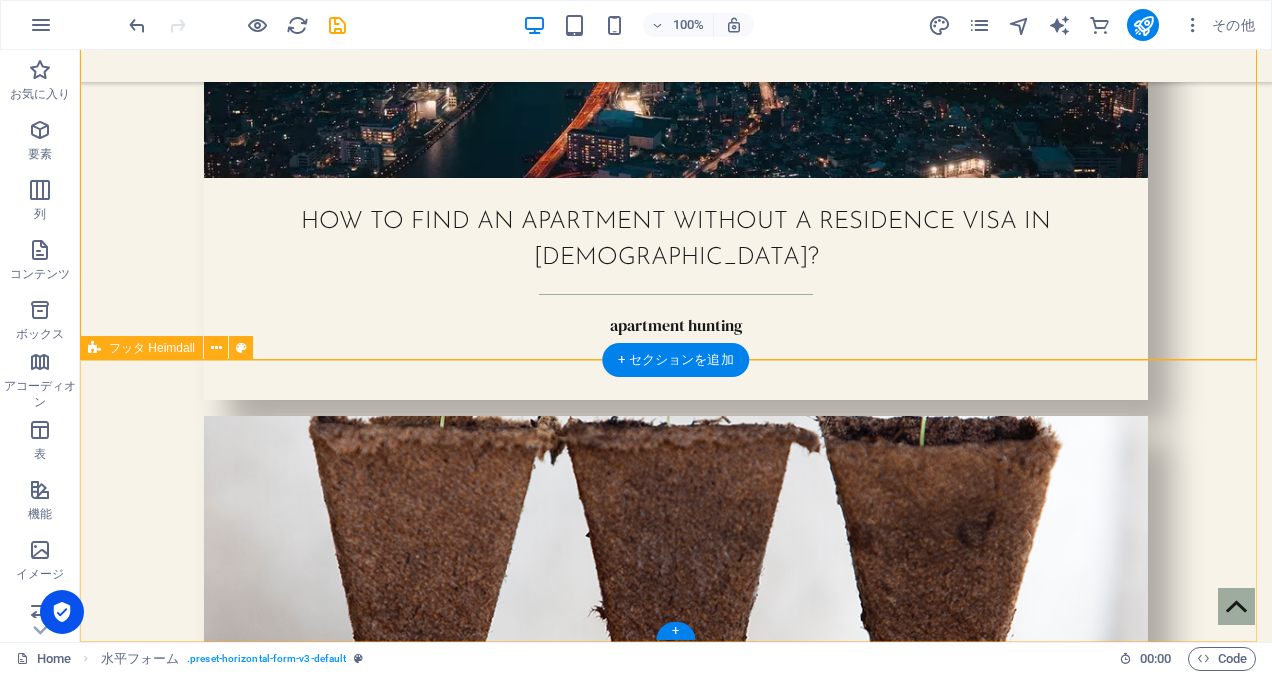 click on "ここにコンテンツをドロップしてください または  要素を追加  クリップボードから貼り付ける ここにコンテンツをドロップしてください または  要素を追加  クリップボードから貼り付ける Legal Notice  |  Privacy Policy" at bounding box center (676, 3728) 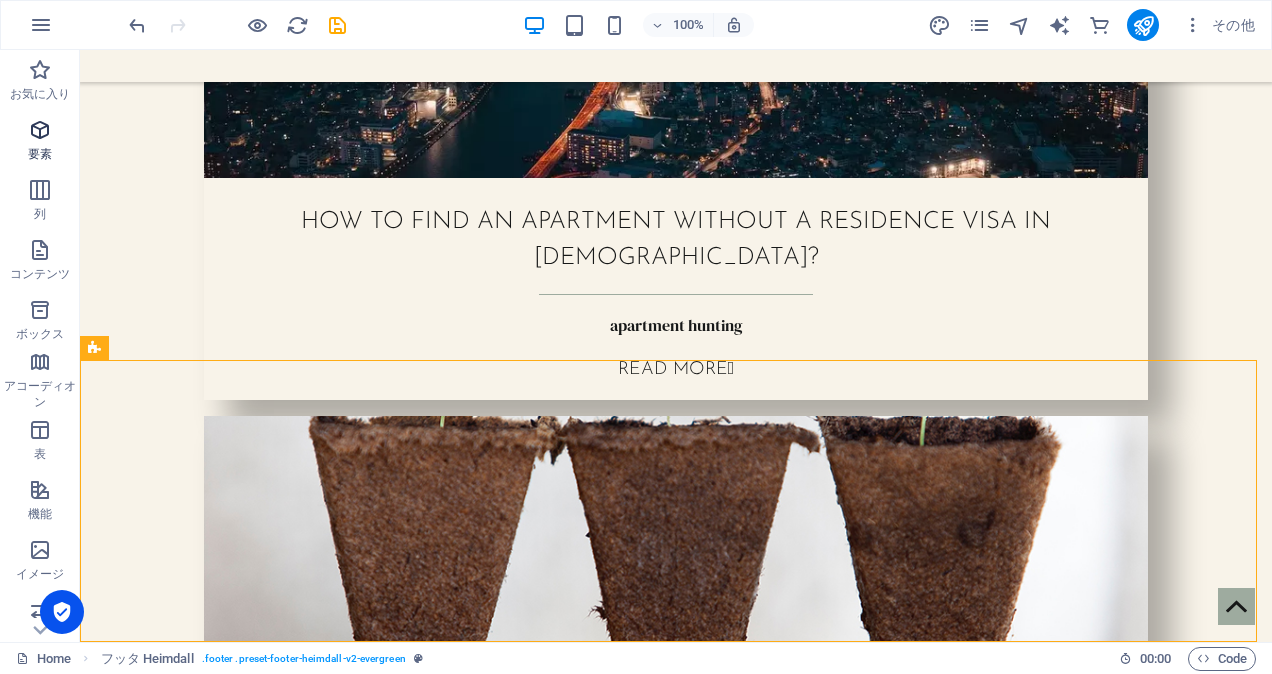 click at bounding box center (40, 130) 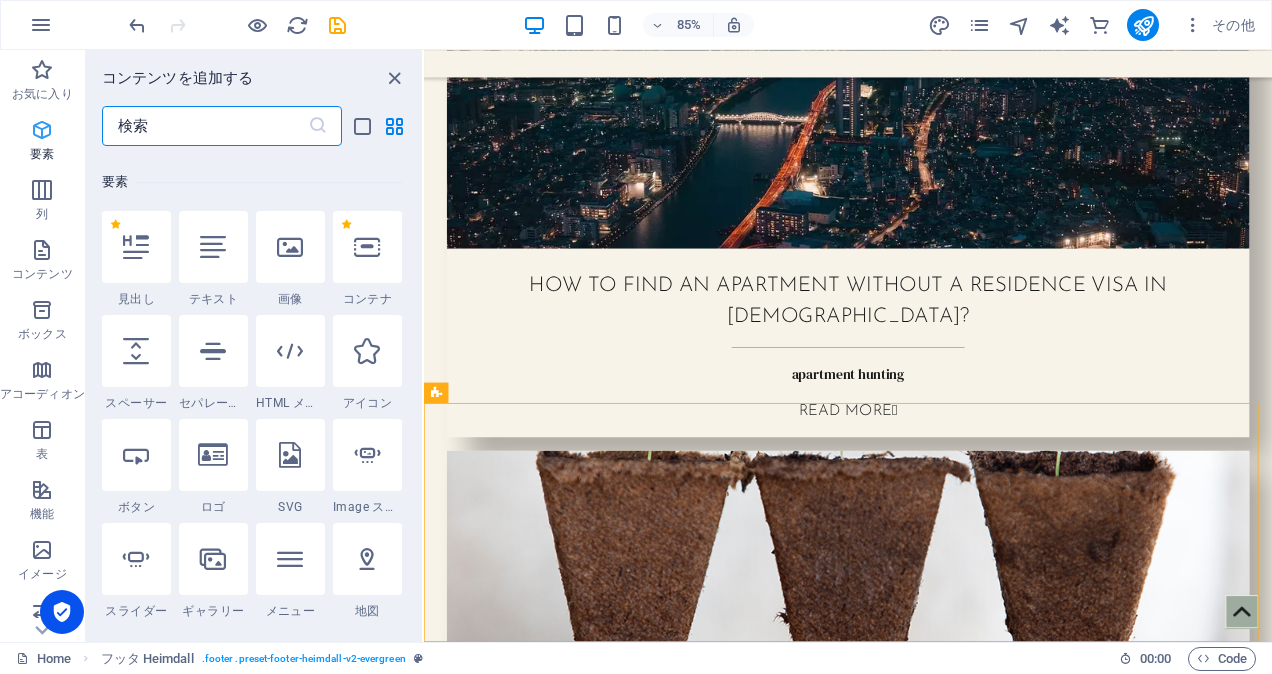 scroll, scrollTop: 213, scrollLeft: 0, axis: vertical 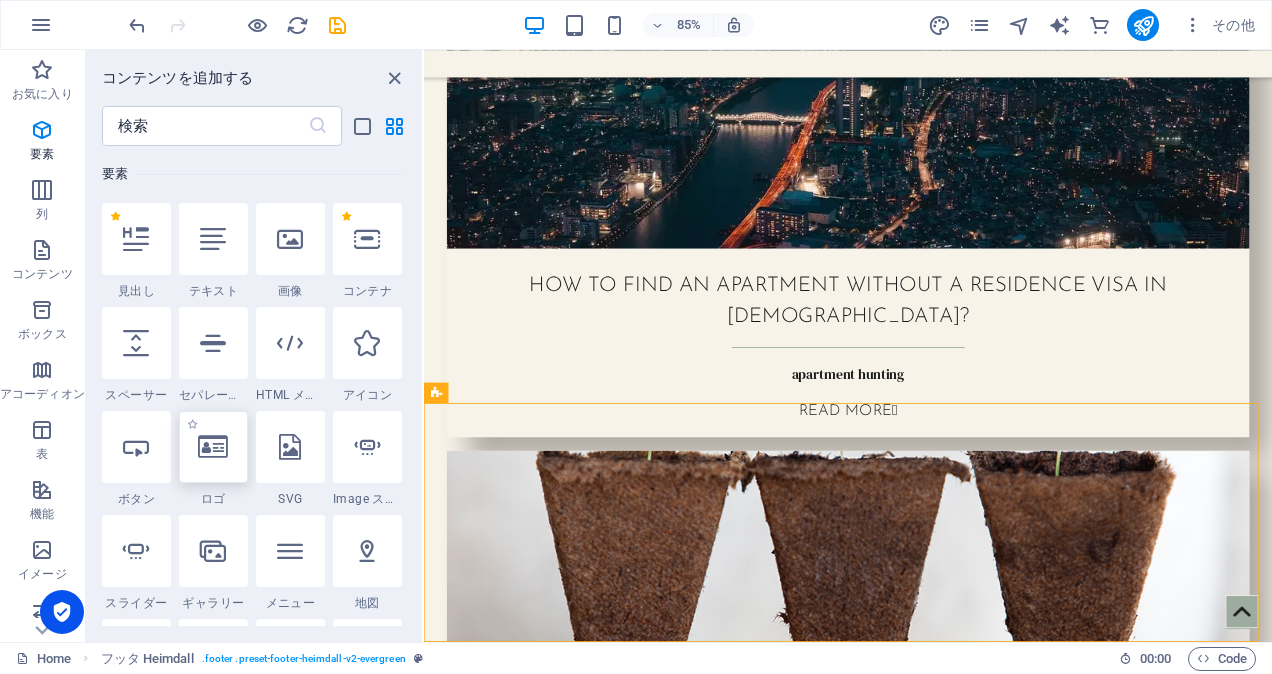 click at bounding box center (213, 447) 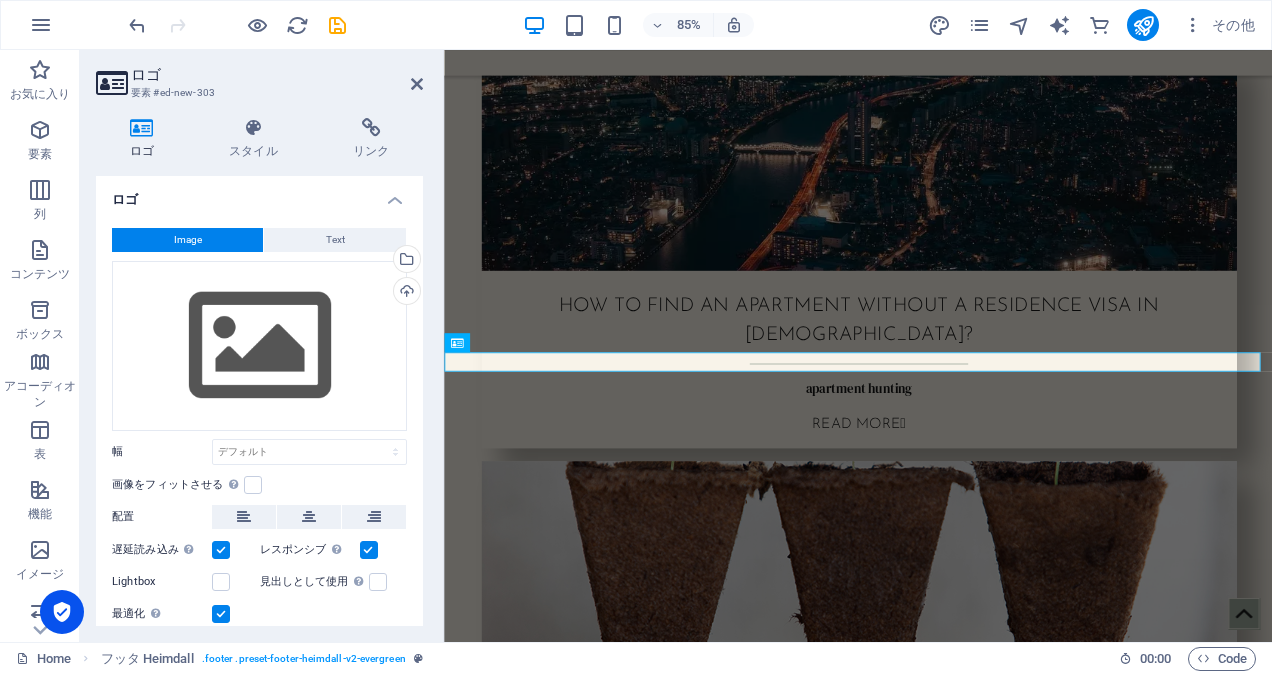 scroll, scrollTop: 5002, scrollLeft: 0, axis: vertical 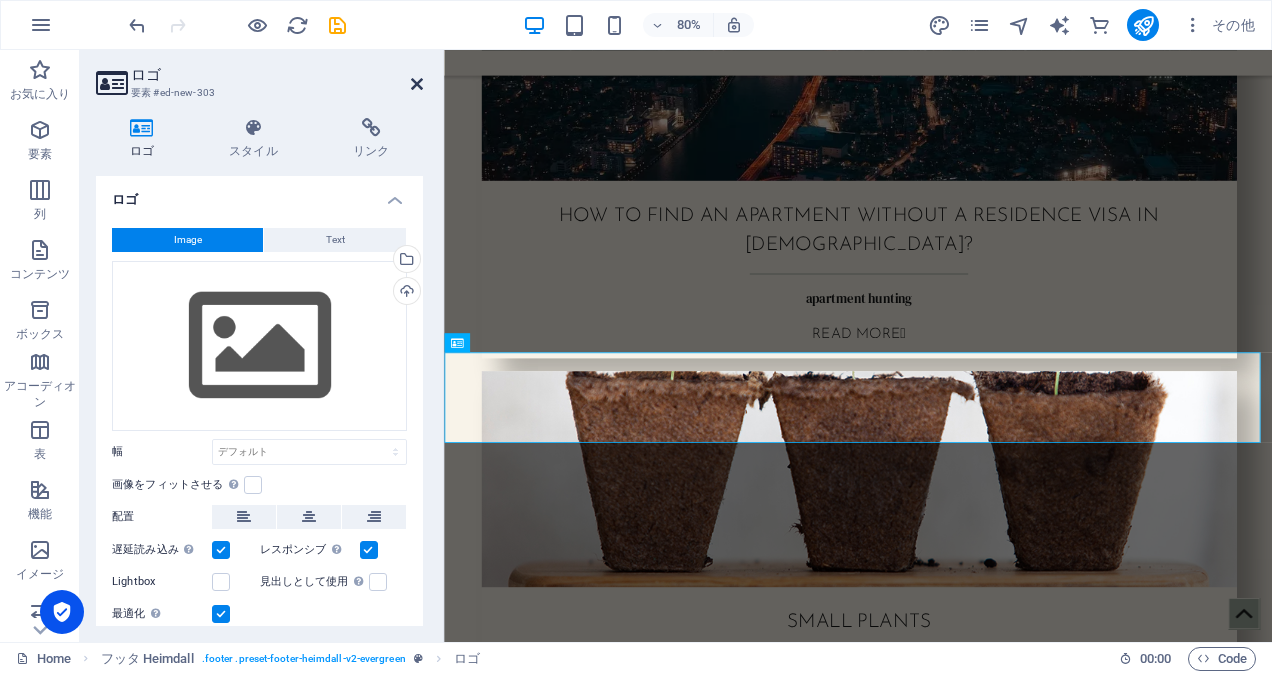 click at bounding box center (417, 84) 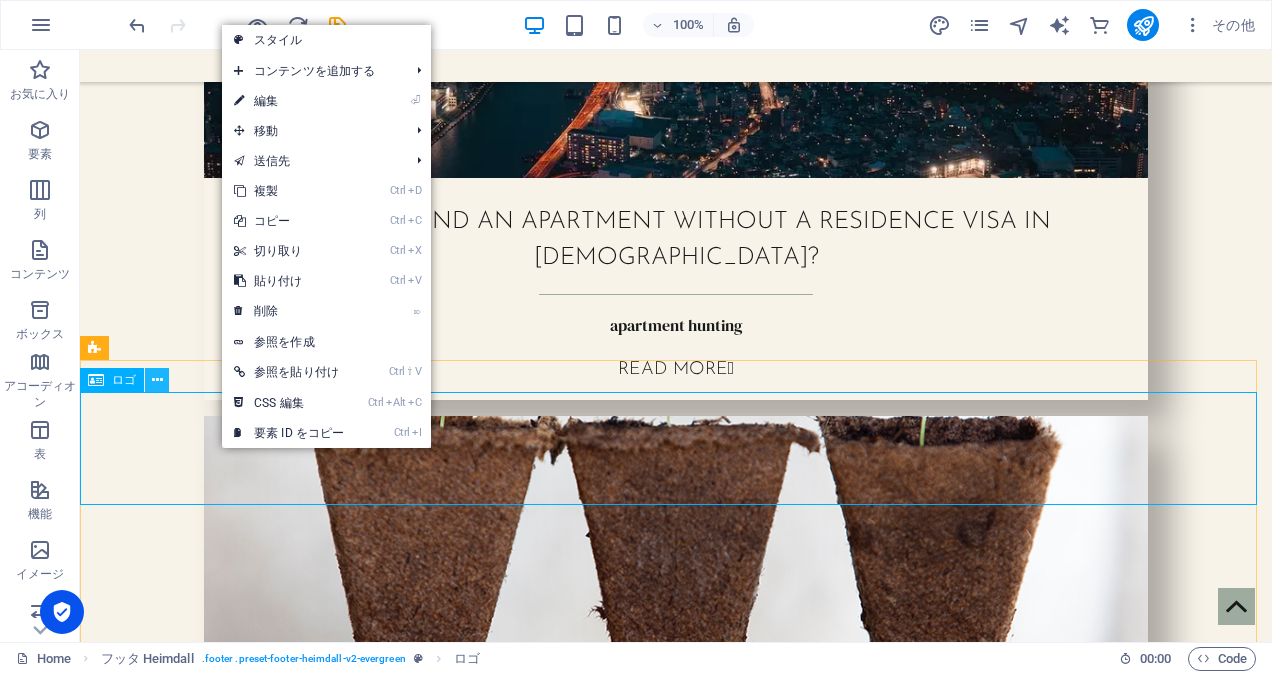 click at bounding box center (157, 380) 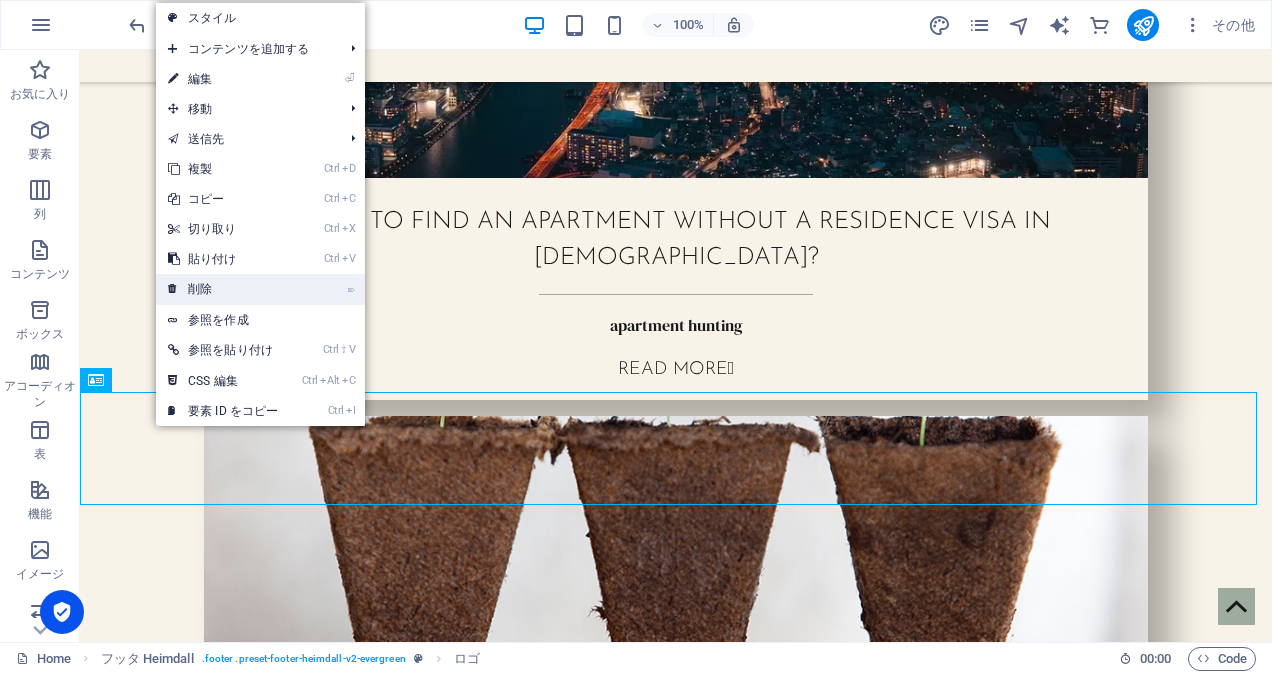 click on "⌦  削除" at bounding box center (223, 289) 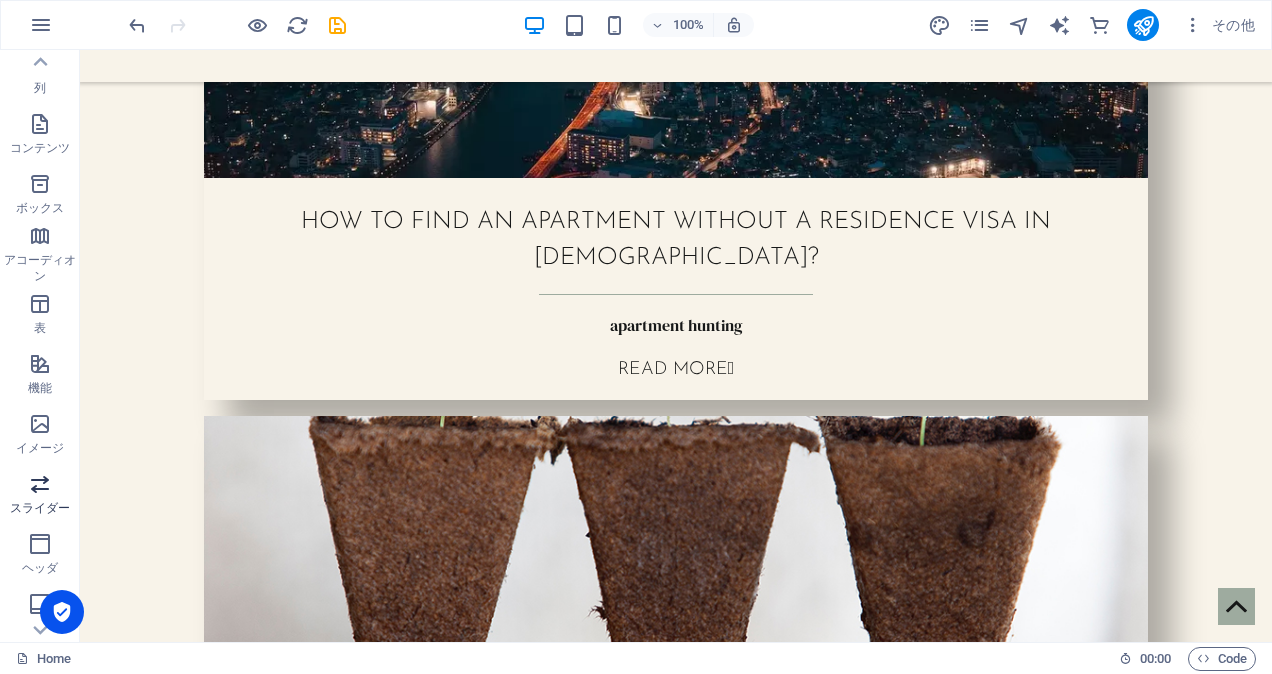 scroll, scrollTop: 0, scrollLeft: 0, axis: both 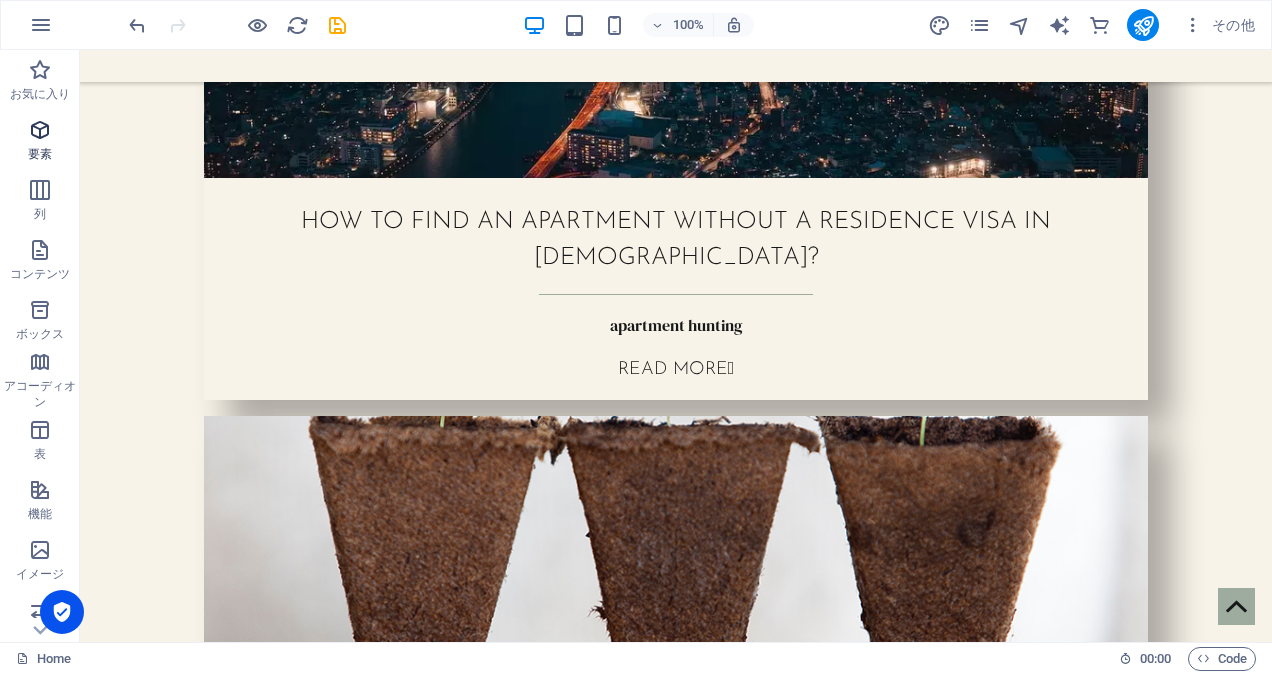 click at bounding box center (40, 130) 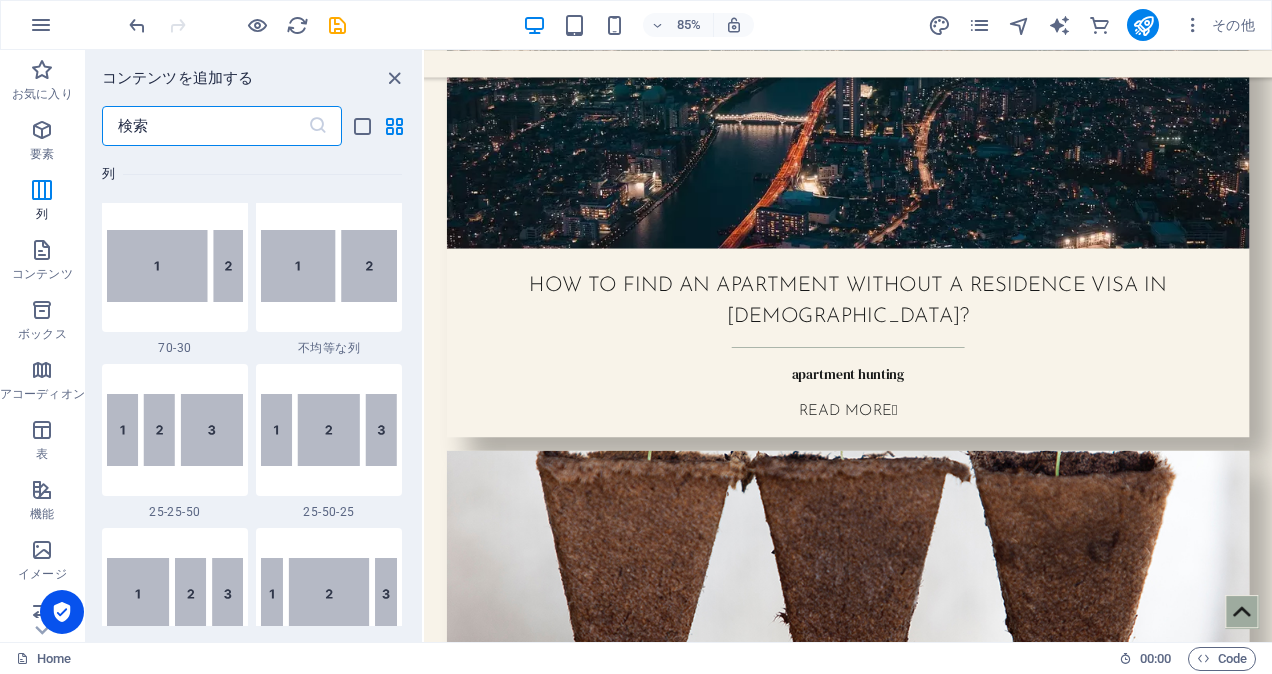 scroll, scrollTop: 1812, scrollLeft: 0, axis: vertical 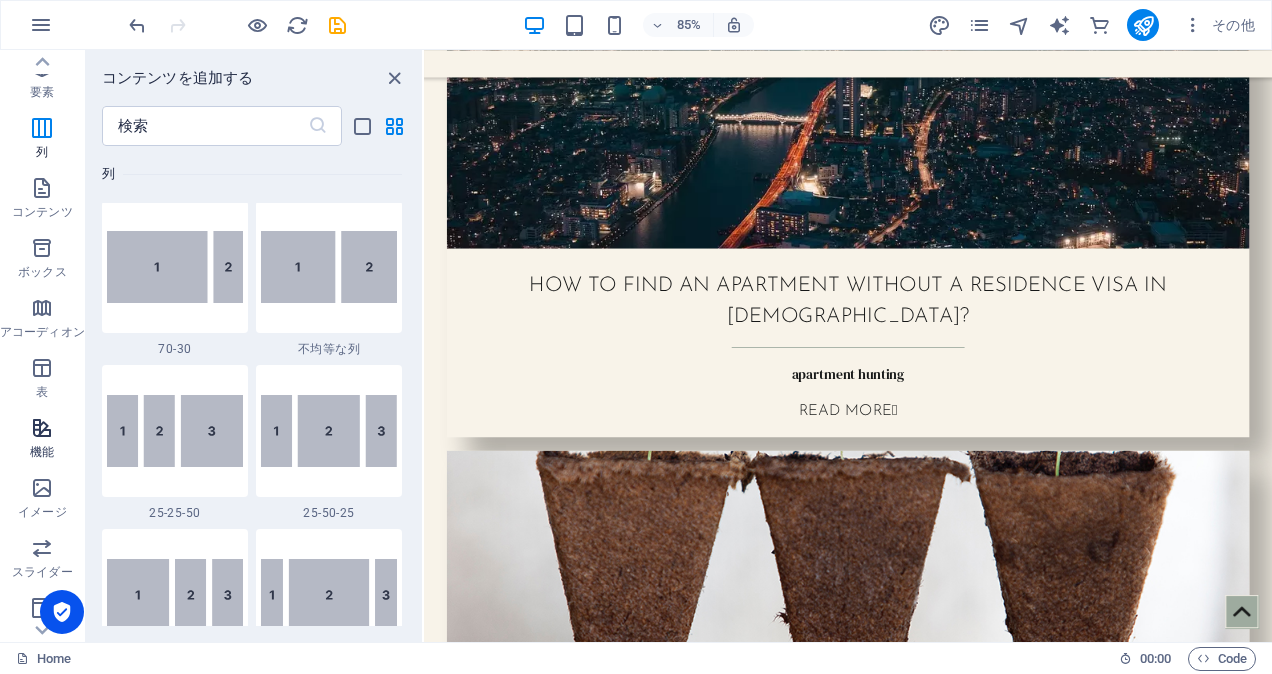 click at bounding box center [42, 428] 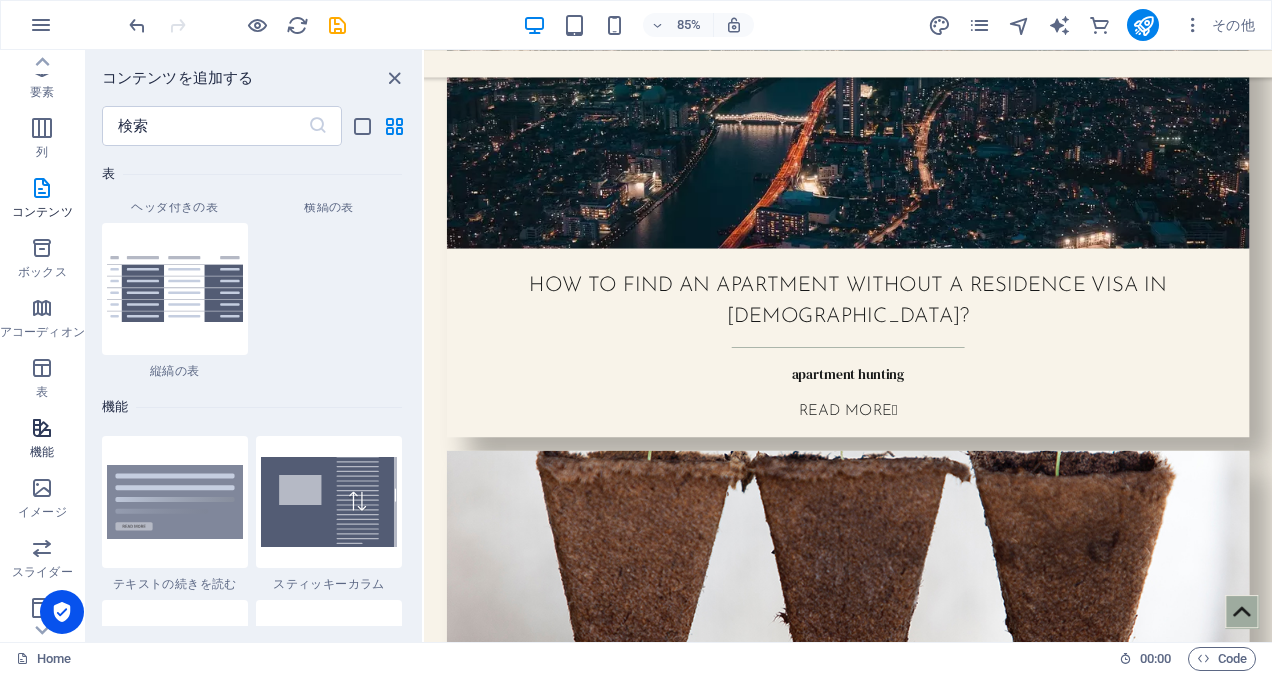 scroll, scrollTop: 7630, scrollLeft: 0, axis: vertical 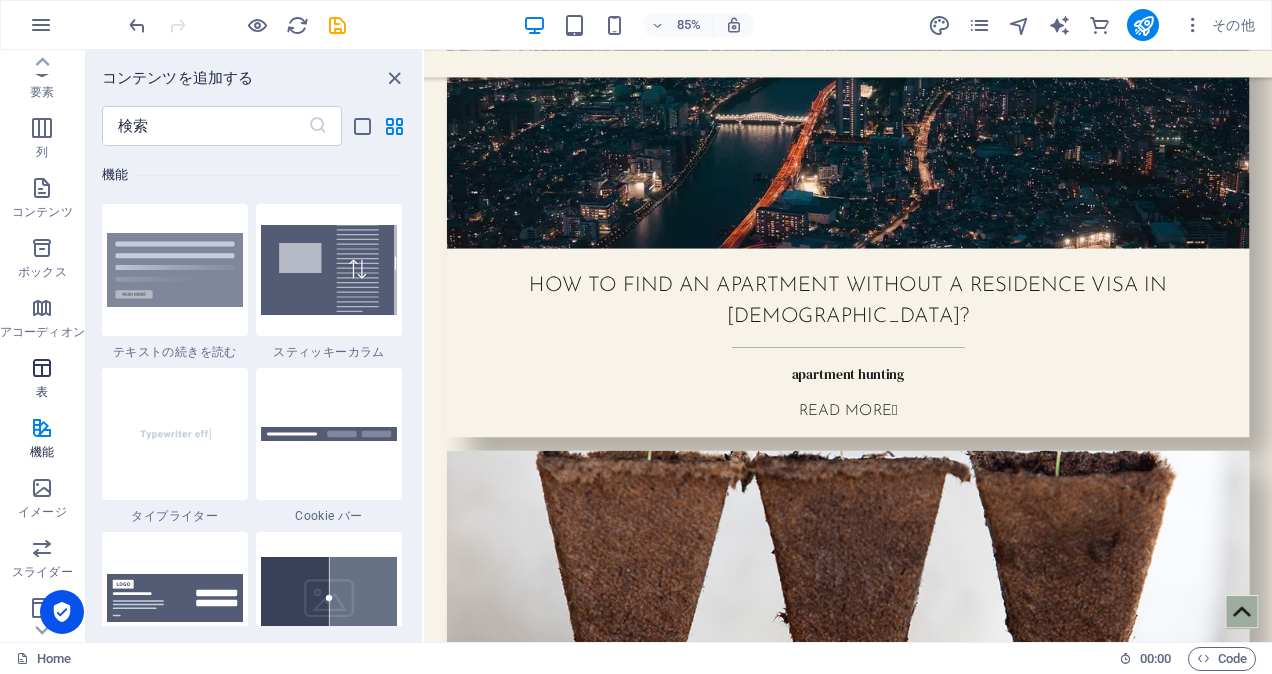 click on "表" at bounding box center [42, 380] 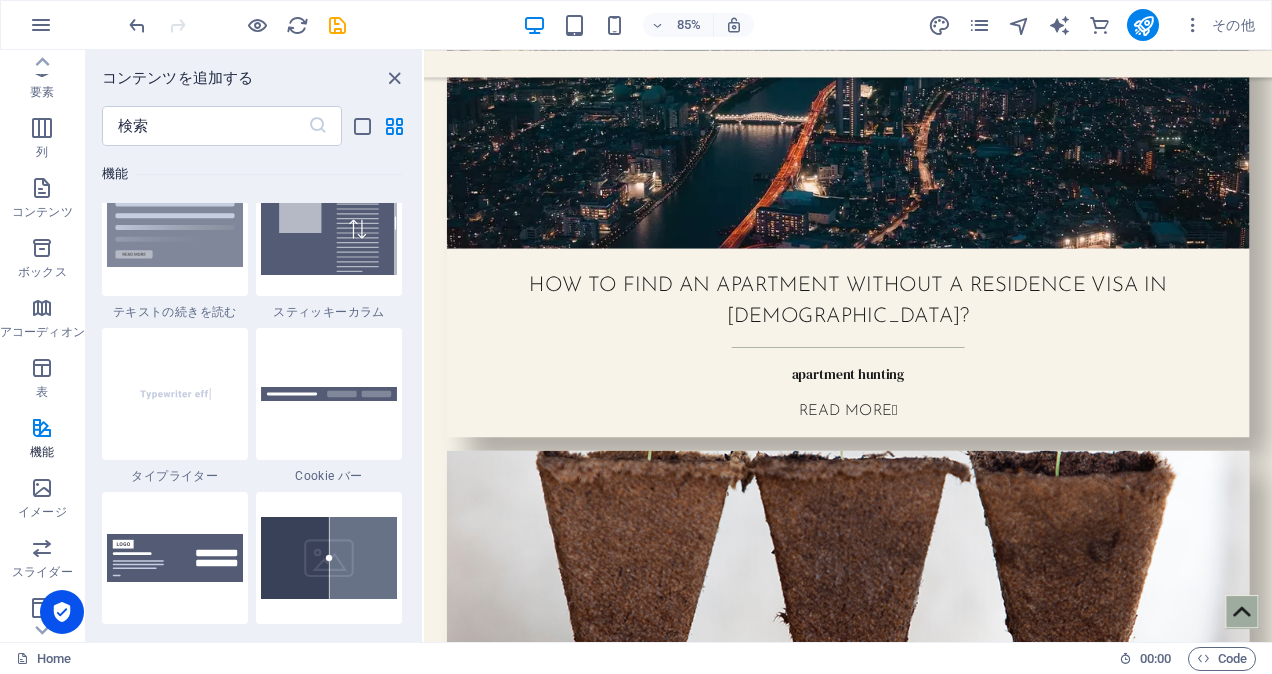 scroll, scrollTop: 7672, scrollLeft: 0, axis: vertical 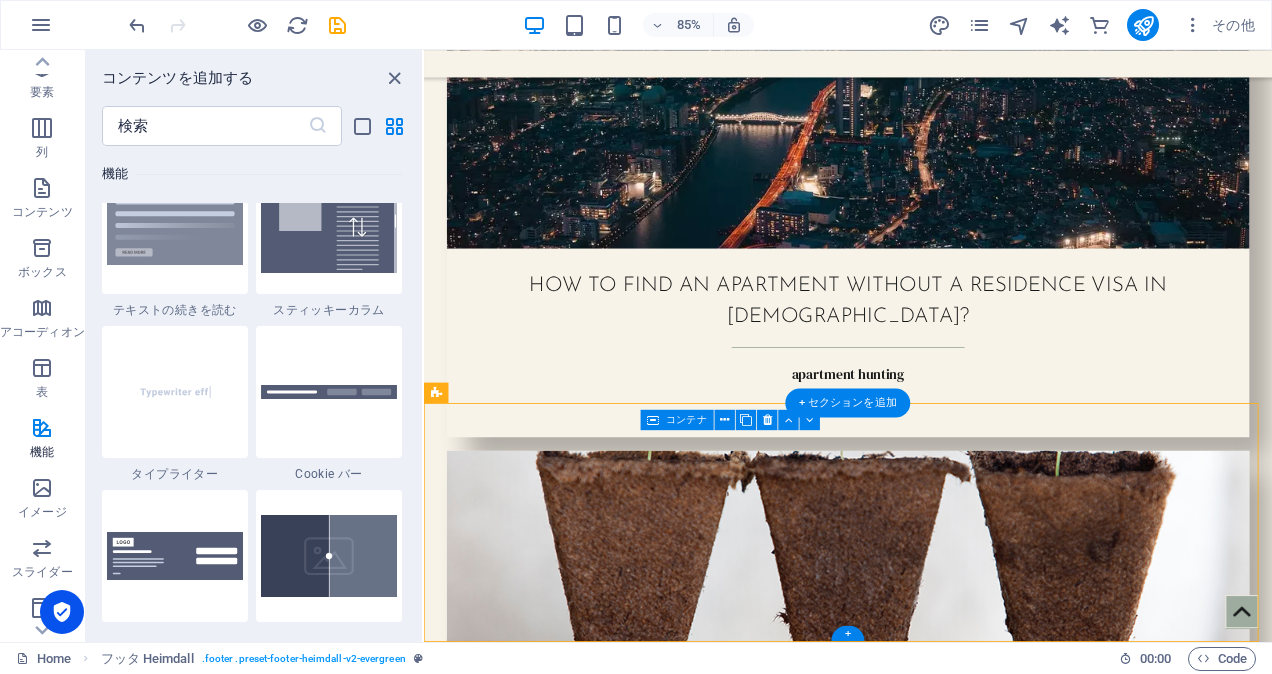 drag, startPoint x: 780, startPoint y: 563, endPoint x: 795, endPoint y: 621, distance: 59.908264 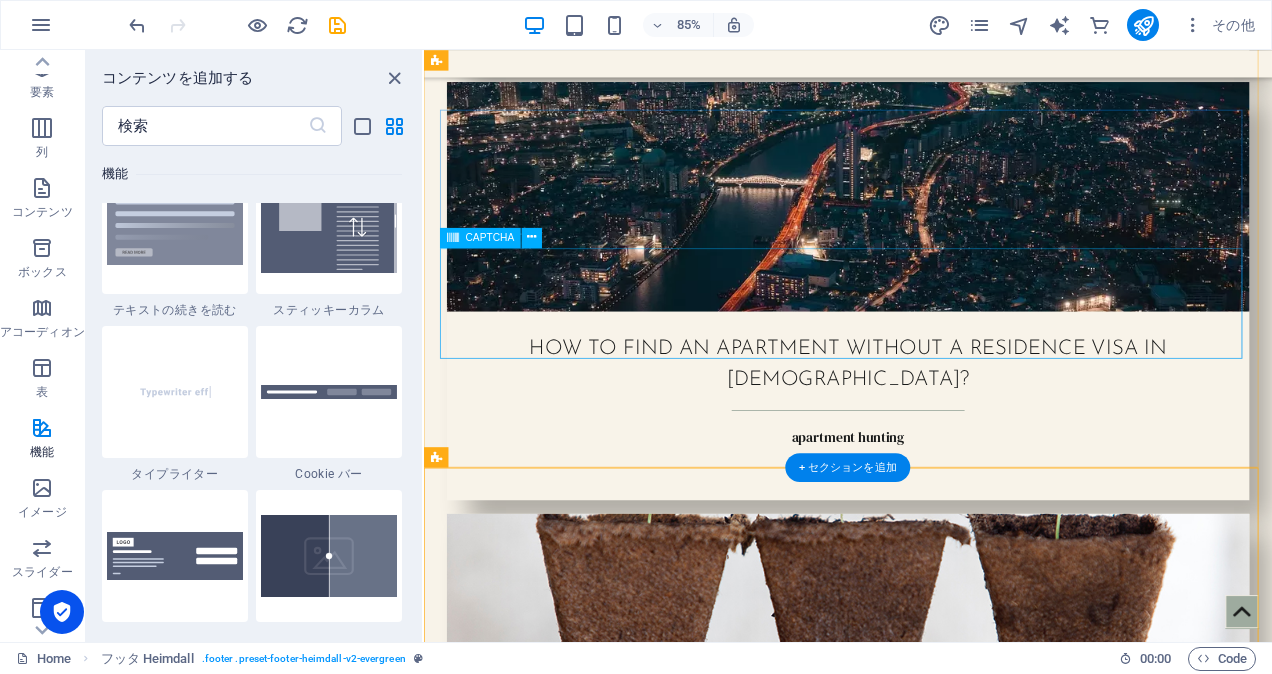 scroll, scrollTop: 4814, scrollLeft: 0, axis: vertical 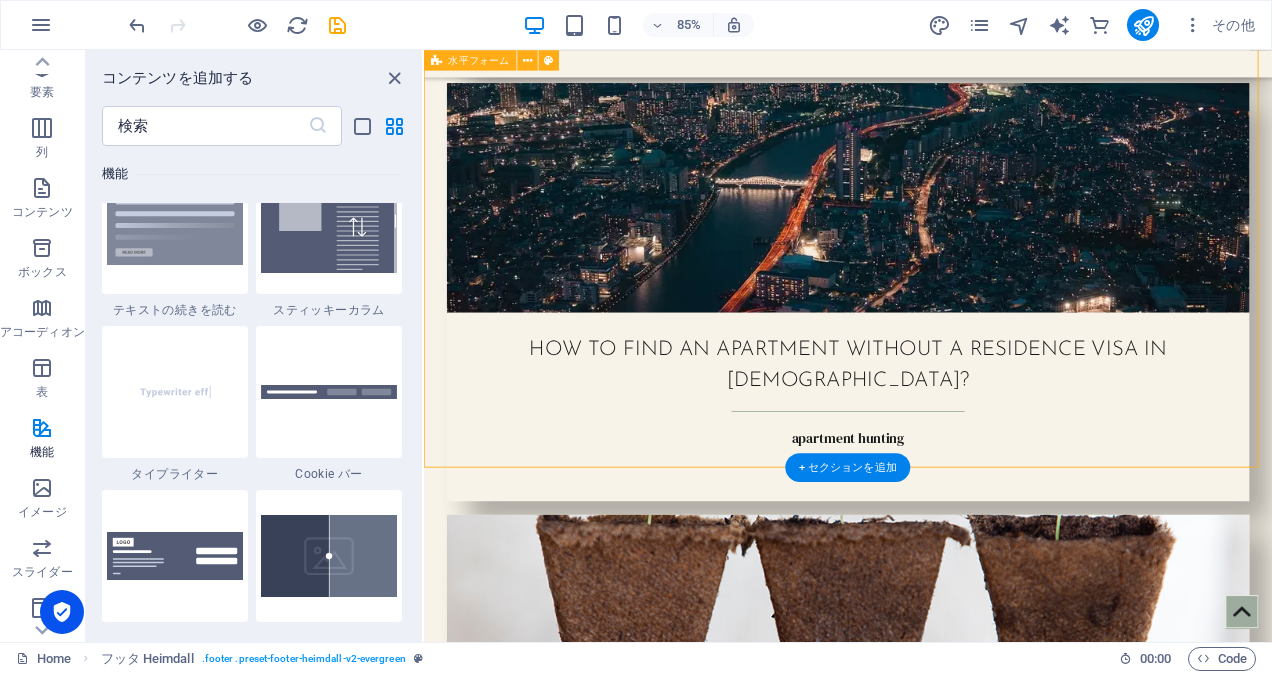 drag, startPoint x: 719, startPoint y: 426, endPoint x: 667, endPoint y: 465, distance: 65 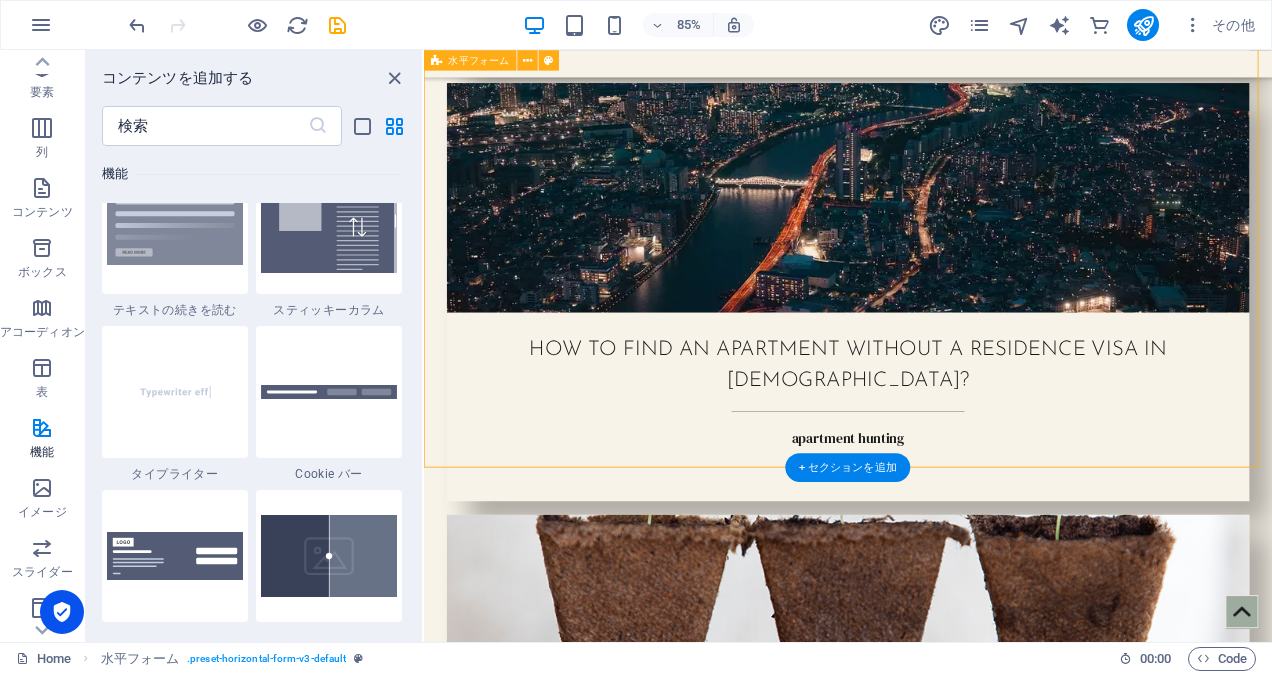 click on "Submit   I have read and understand the privacy policy. Nicht lesbar? Neu generieren" at bounding box center [923, 3265] 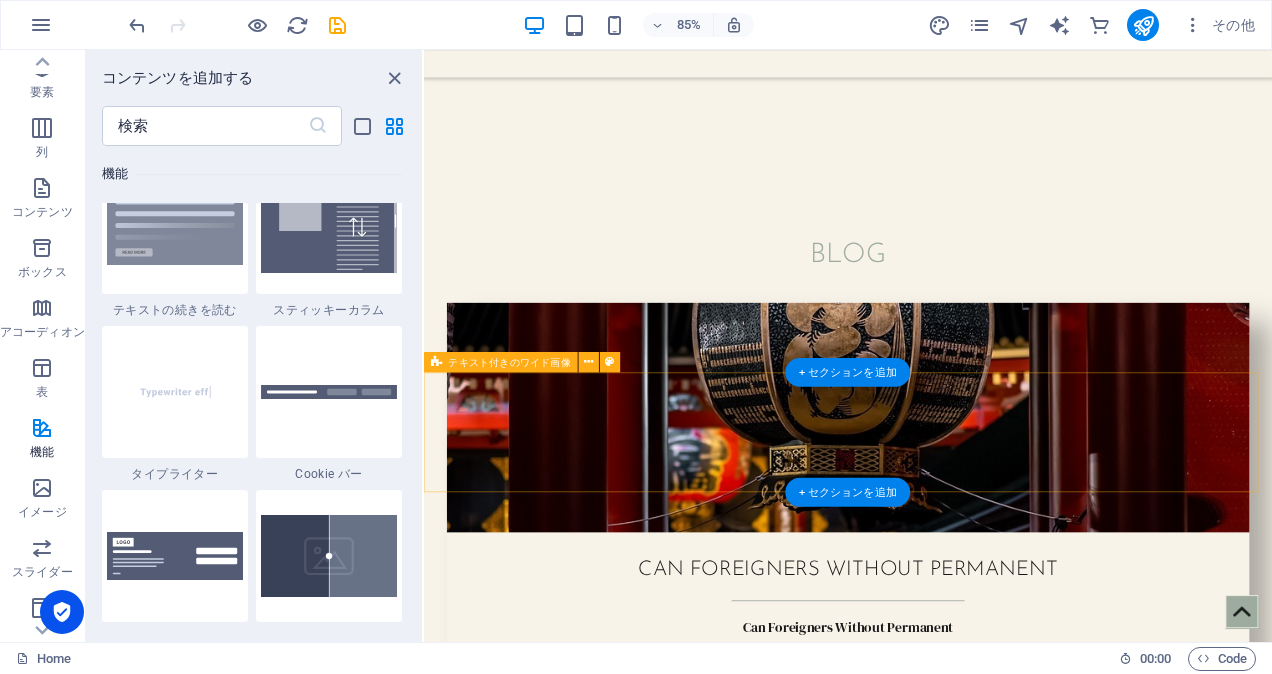 scroll, scrollTop: 4140, scrollLeft: 0, axis: vertical 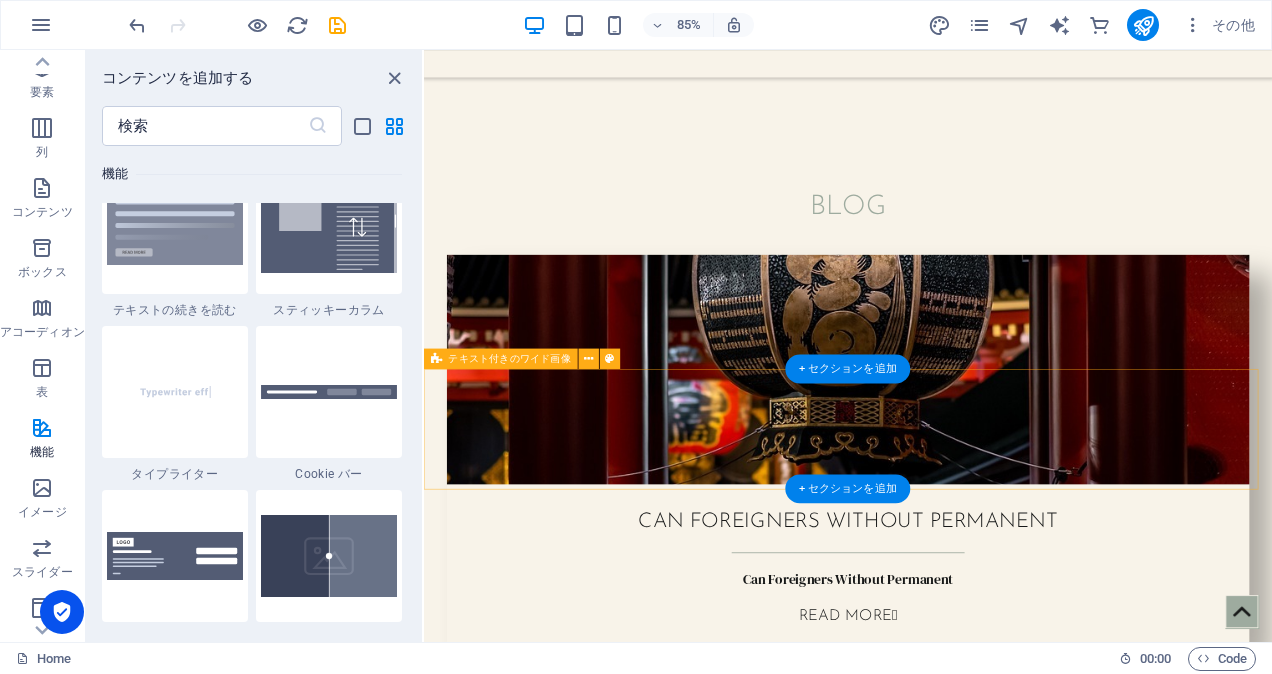 click on "要素を追加" at bounding box center [813, 3472] 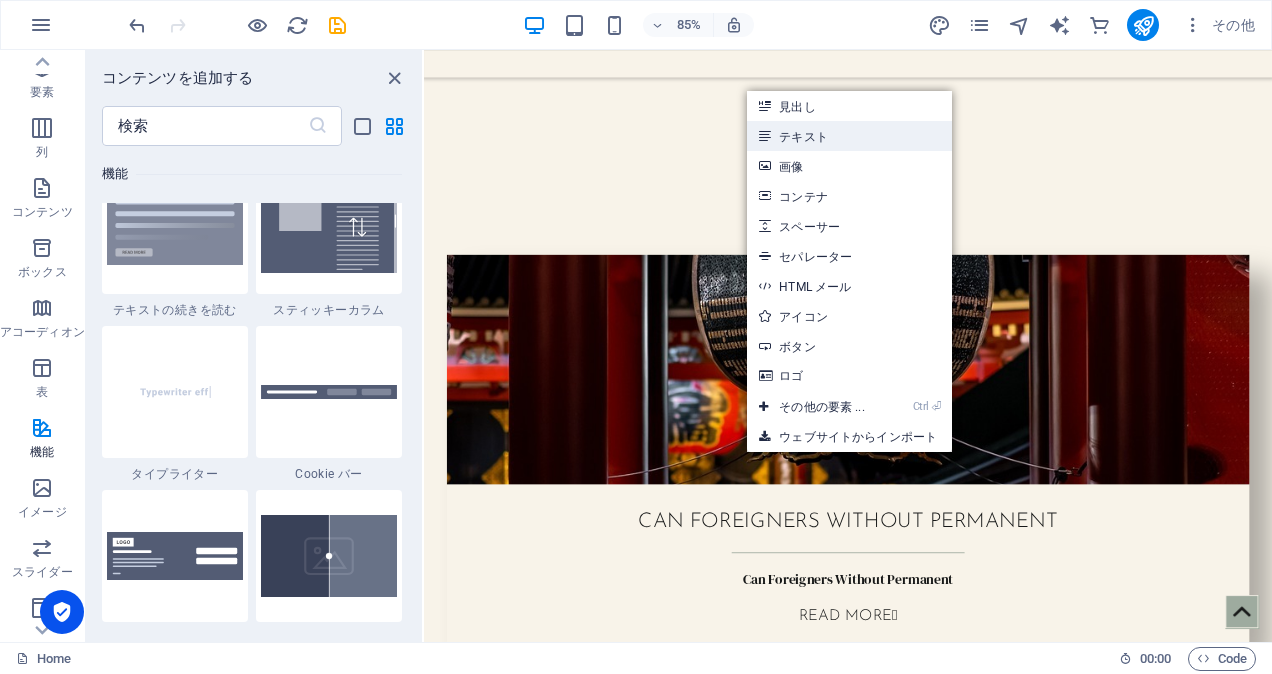click on "テキスト" at bounding box center [849, 136] 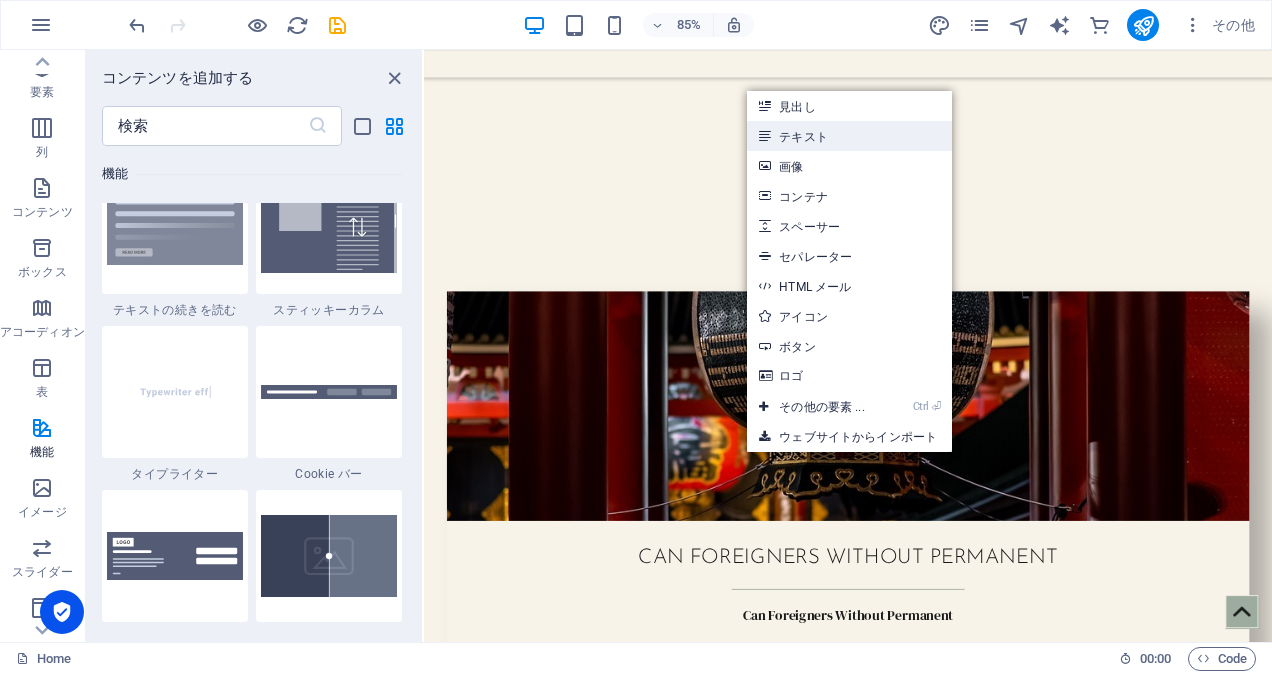 scroll, scrollTop: 4183, scrollLeft: 0, axis: vertical 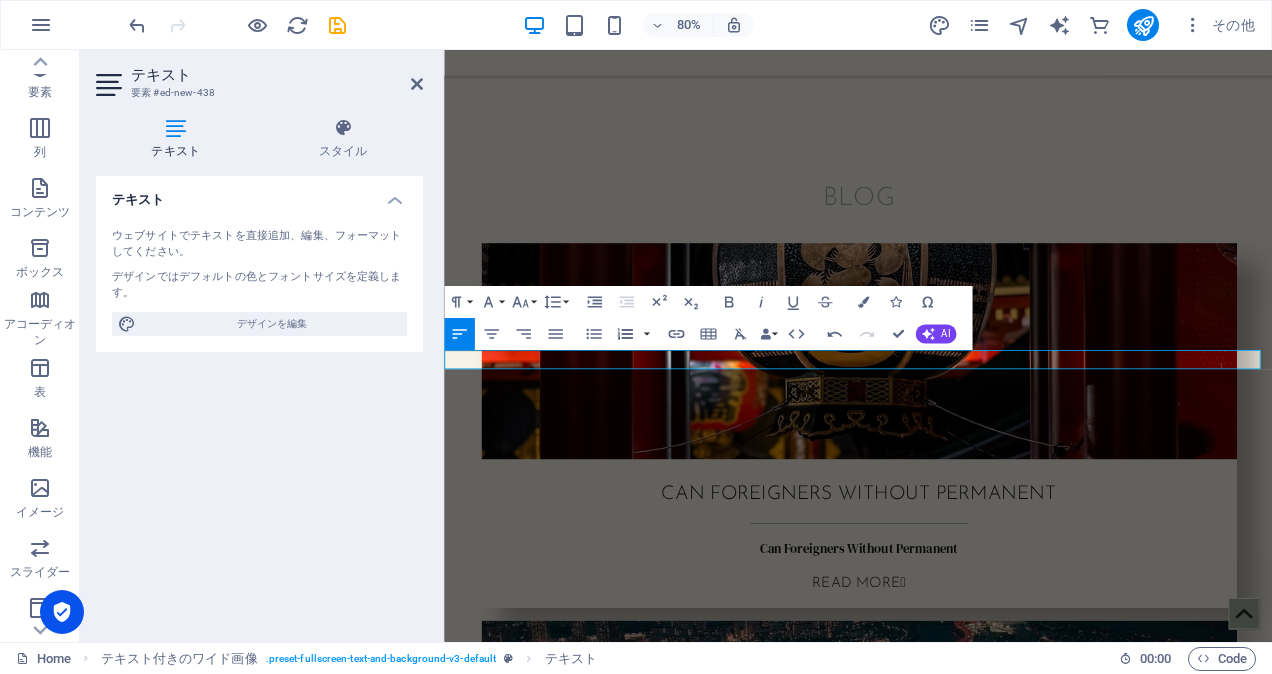 type 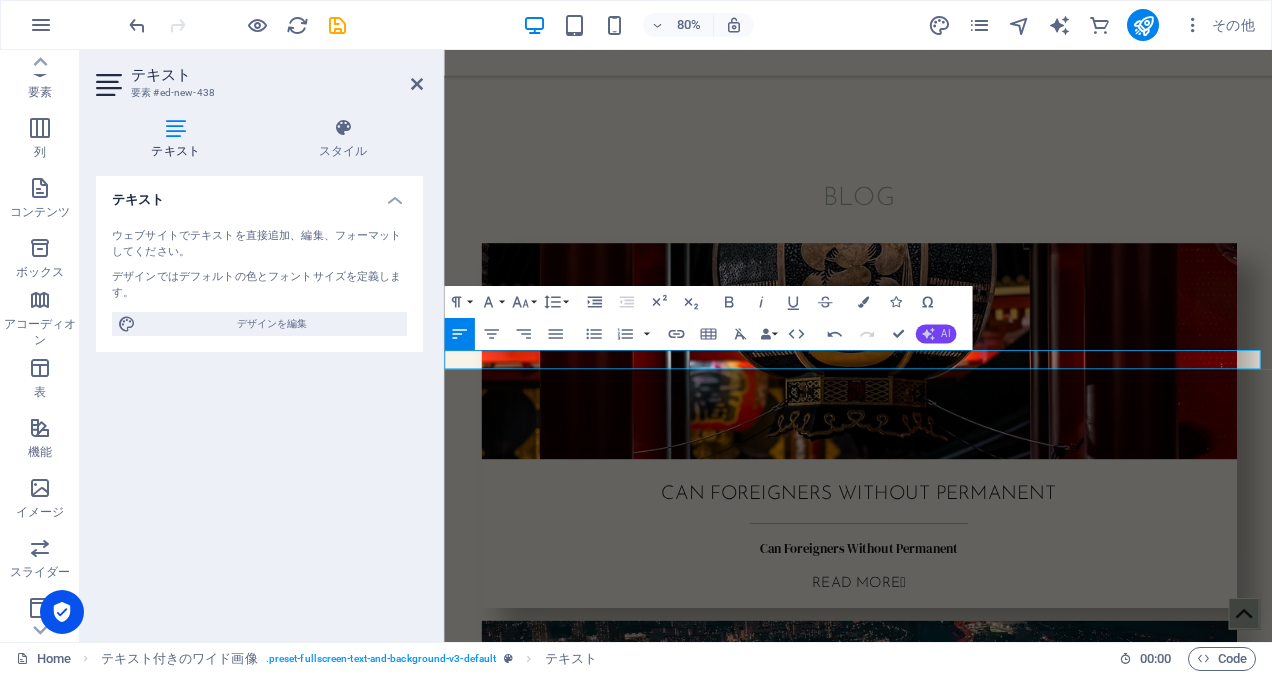 click on "AI" at bounding box center [945, 334] 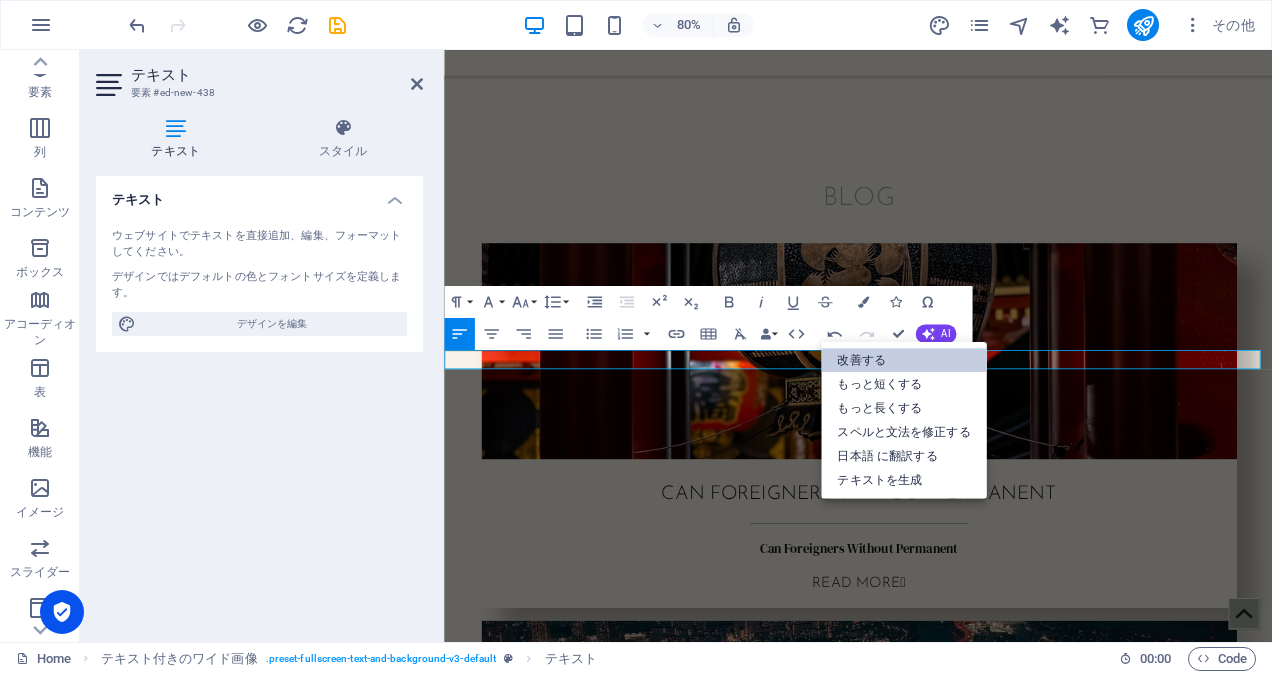 click on "改善する" at bounding box center [903, 360] 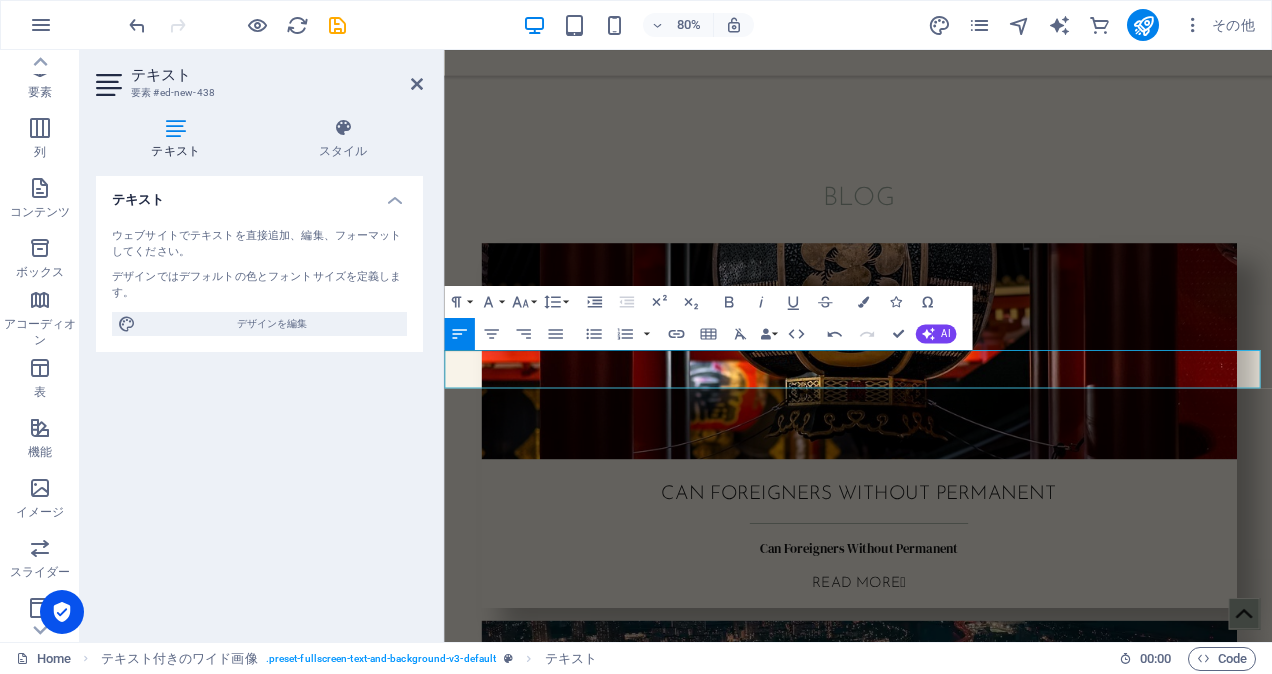 click on "TEL: [PHONE_NUMBER]   Email: [EMAIL_ADDRESS][DOMAIN_NAME]" at bounding box center (961, 3395) 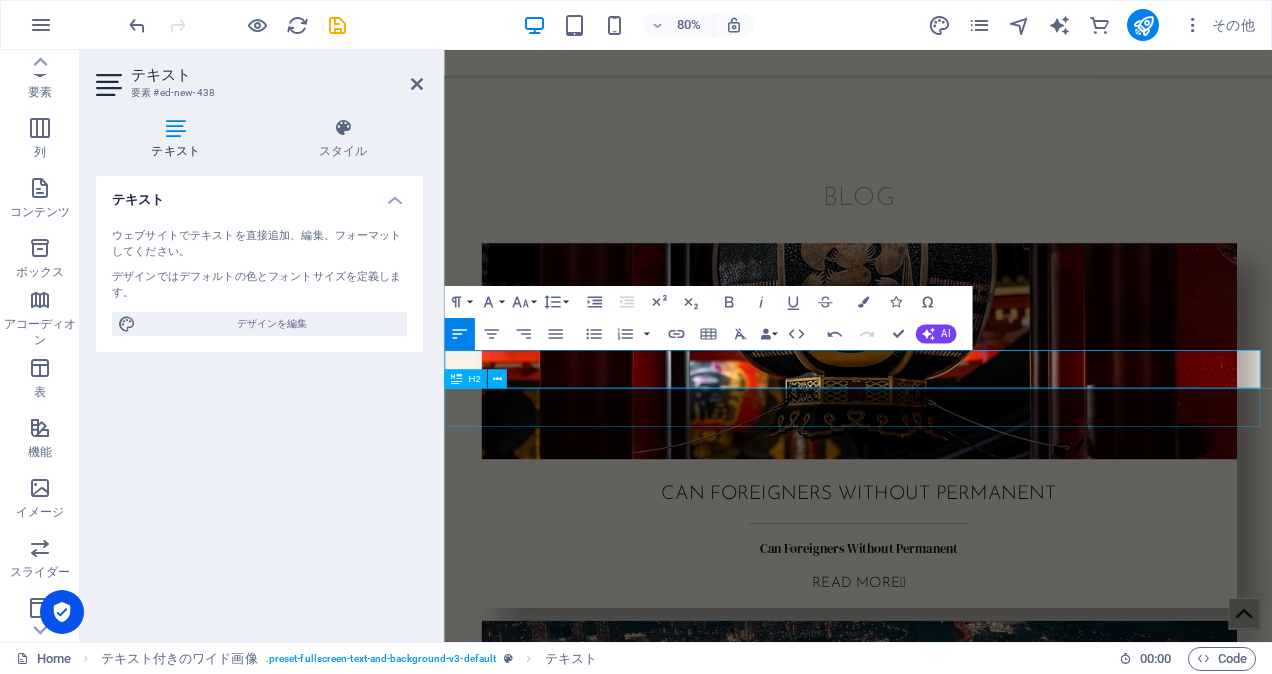 click on "CONTACT US!" at bounding box center [961, 3443] 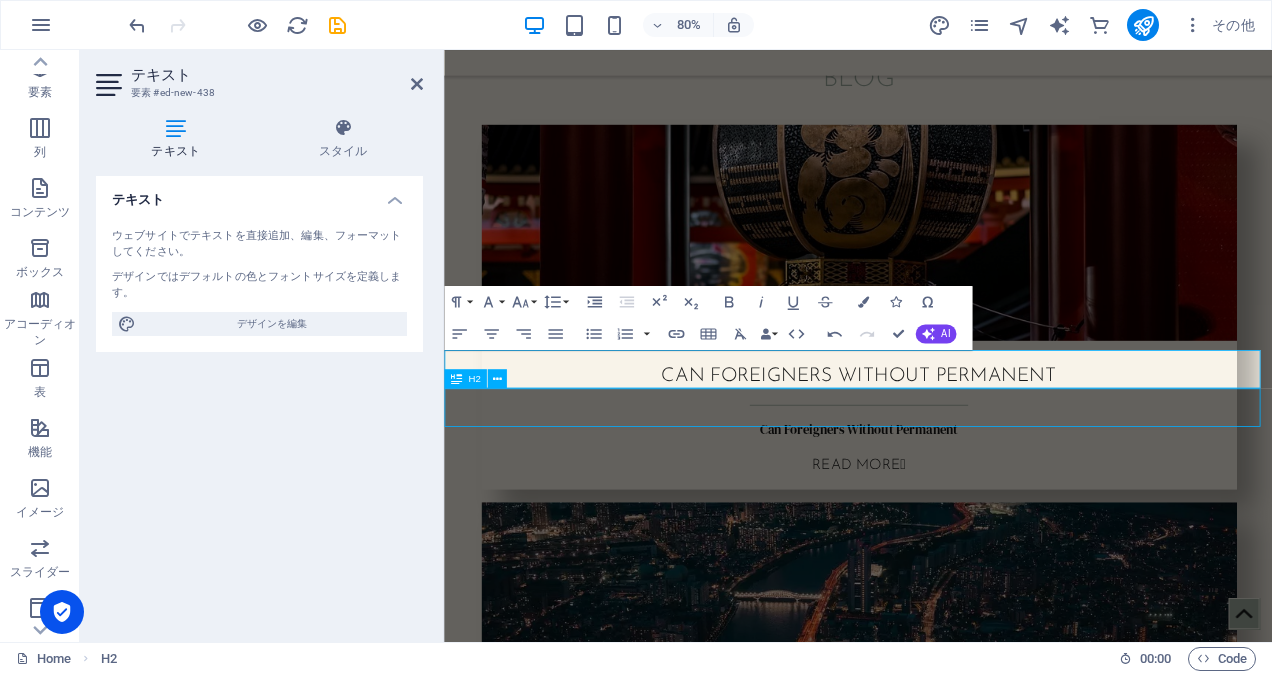 scroll, scrollTop: 4035, scrollLeft: 0, axis: vertical 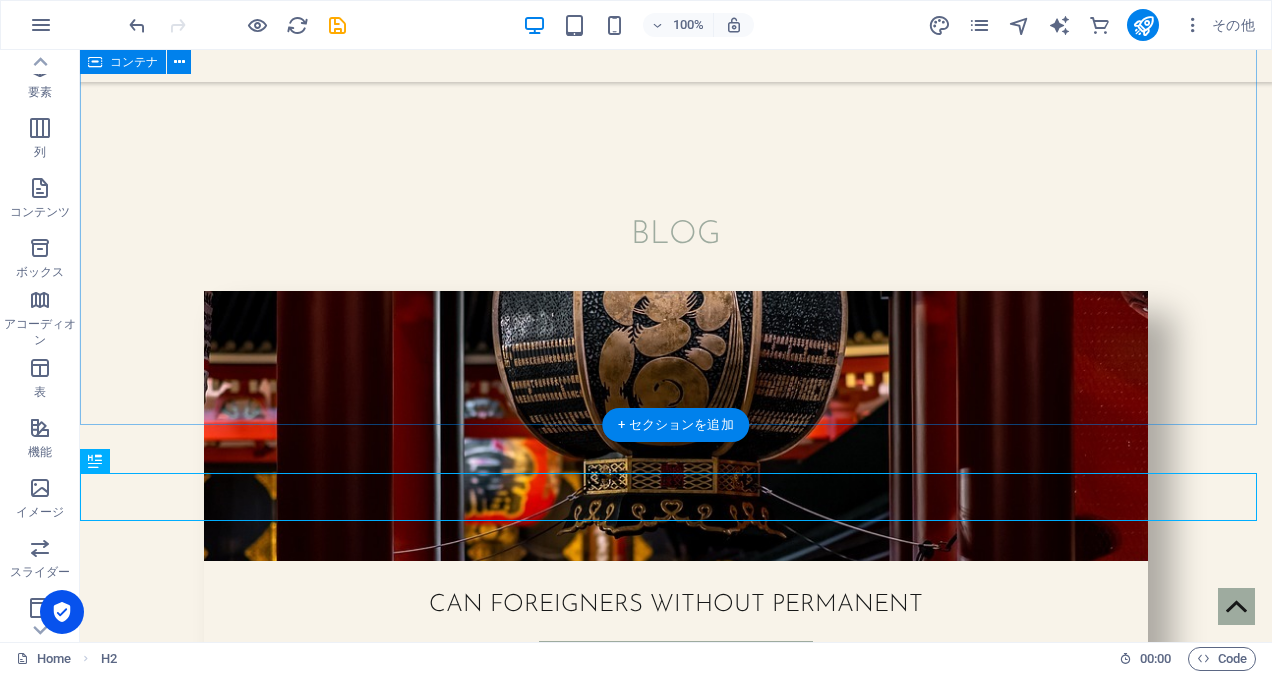 click on "Blog Can Foreigners Without Permanent Can Foreigners Without Permanent Read more   How to find an apartment without a residence visa in [DEMOGRAPHIC_DATA]? apartment hunting Read more   Small Plants Litora in risus? Non fringilla non lacus tortor. neque purus, placerat elit lacinia magna class. Read more   Happy Greens Stet clita kasd Sit nunc lacinia magna clas gubergren – [GEOGRAPHIC_DATA] in erat. Sit nunc lacinia magna class. Read more   Houseplants for Advanced Sur sadipscing elitr, sed diam nonumy eirmod tempor invidunt ut labore et dolore! Read more   Houseplants for Beginners Gum tree – Ut aliquet neque himenaeos erat, eu neque purus, placerat elit, arcu! Read more    Previous Next" at bounding box center [676, 1727] 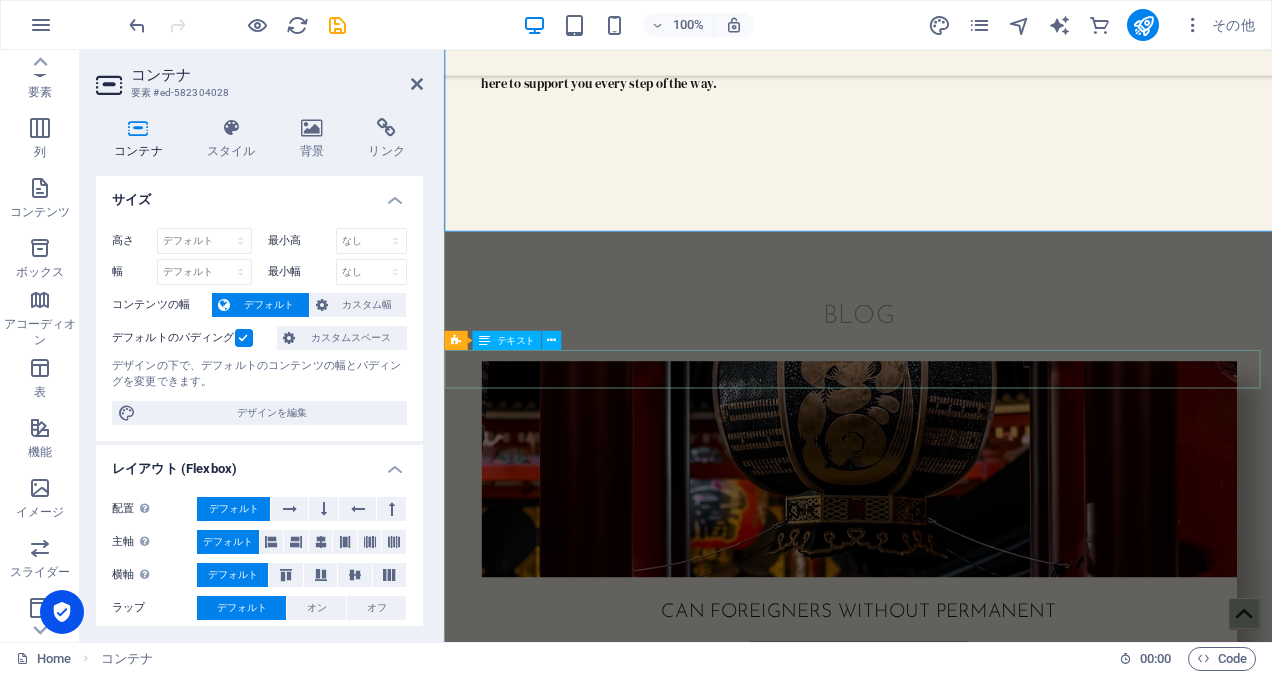scroll, scrollTop: 4183, scrollLeft: 0, axis: vertical 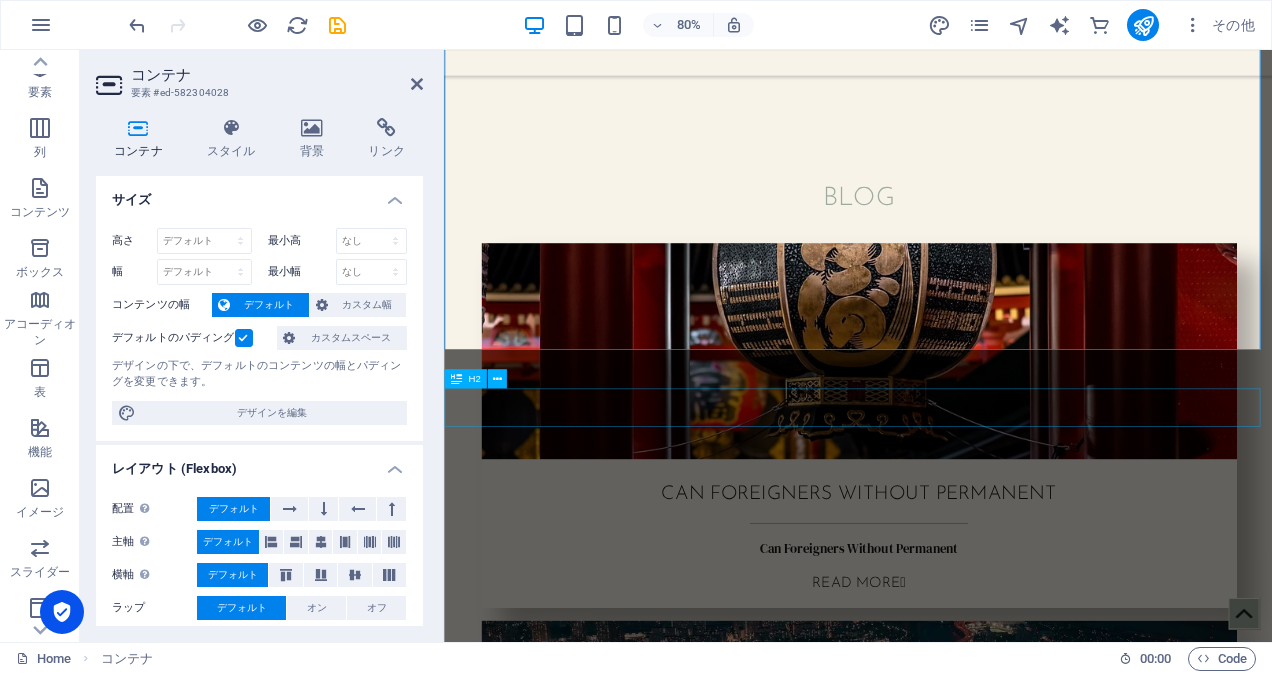 click on "CONTACT US!" at bounding box center [961, 3443] 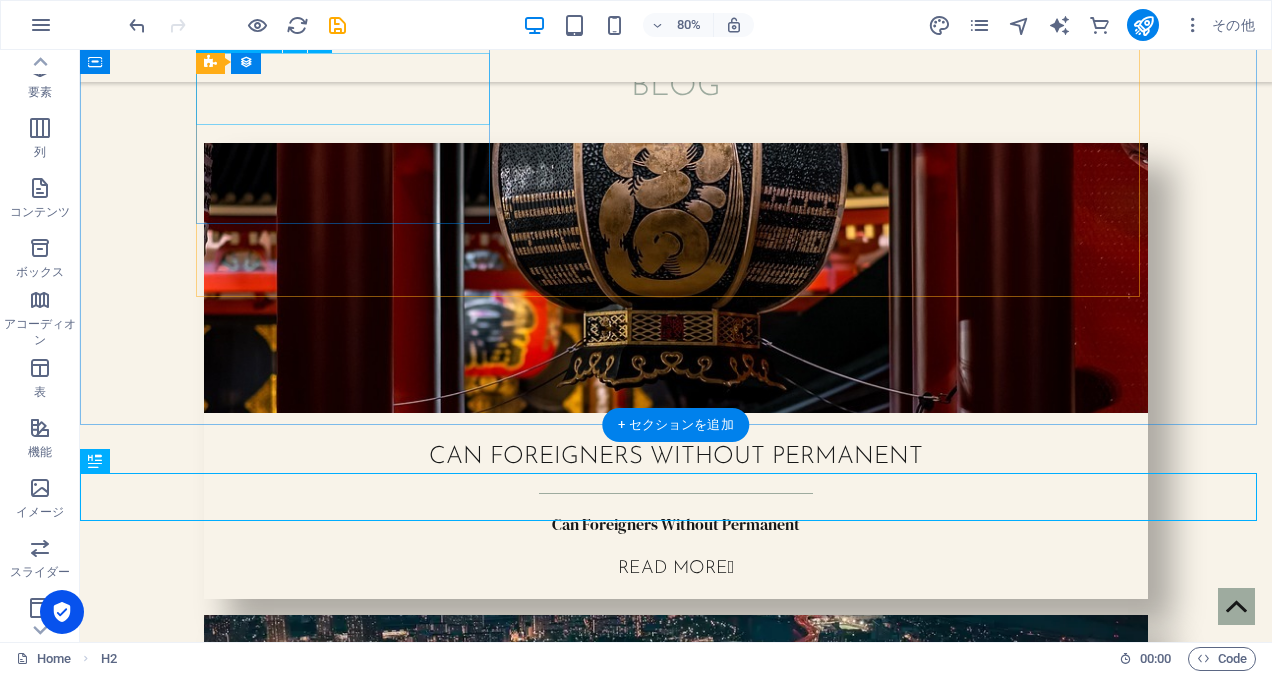 scroll, scrollTop: 4035, scrollLeft: 0, axis: vertical 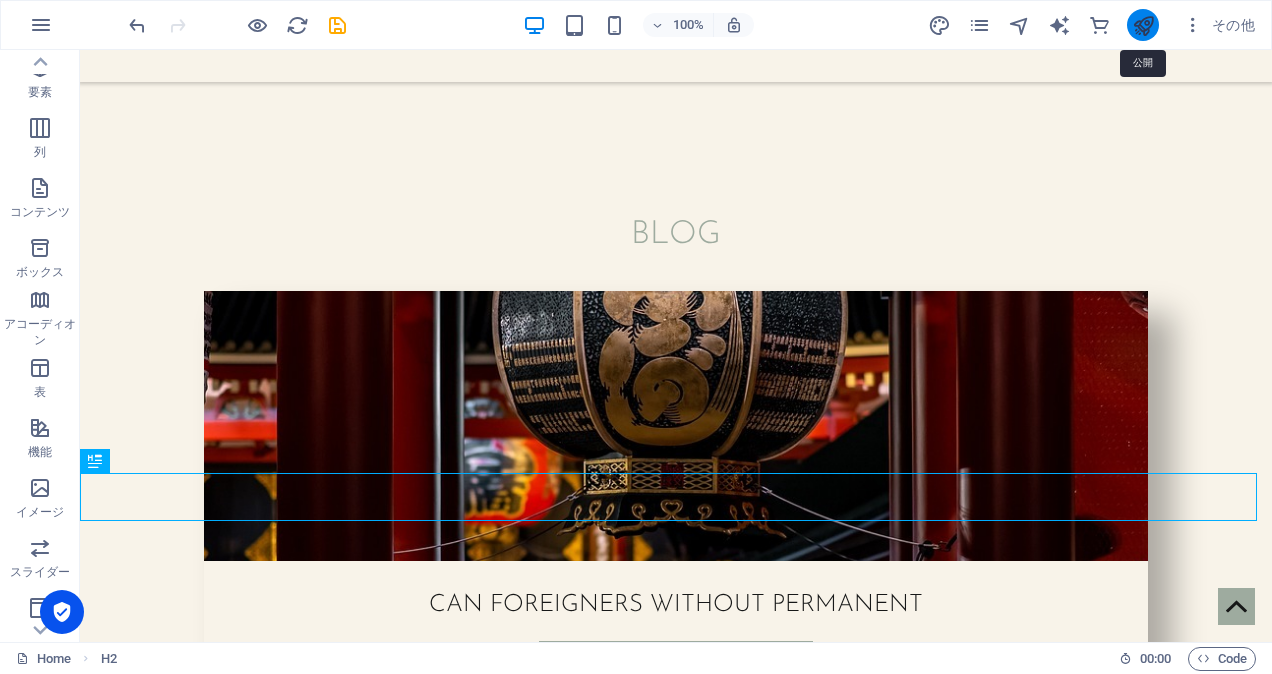 click at bounding box center (1143, 25) 